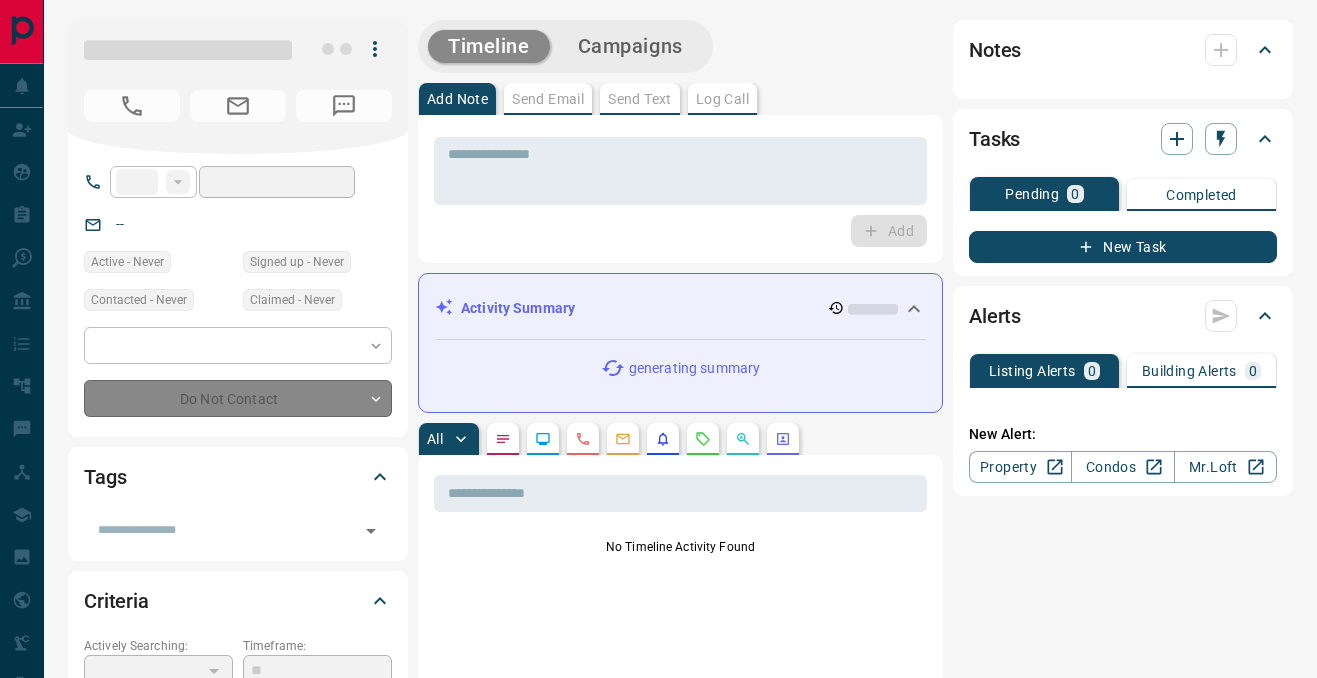 scroll, scrollTop: 0, scrollLeft: 0, axis: both 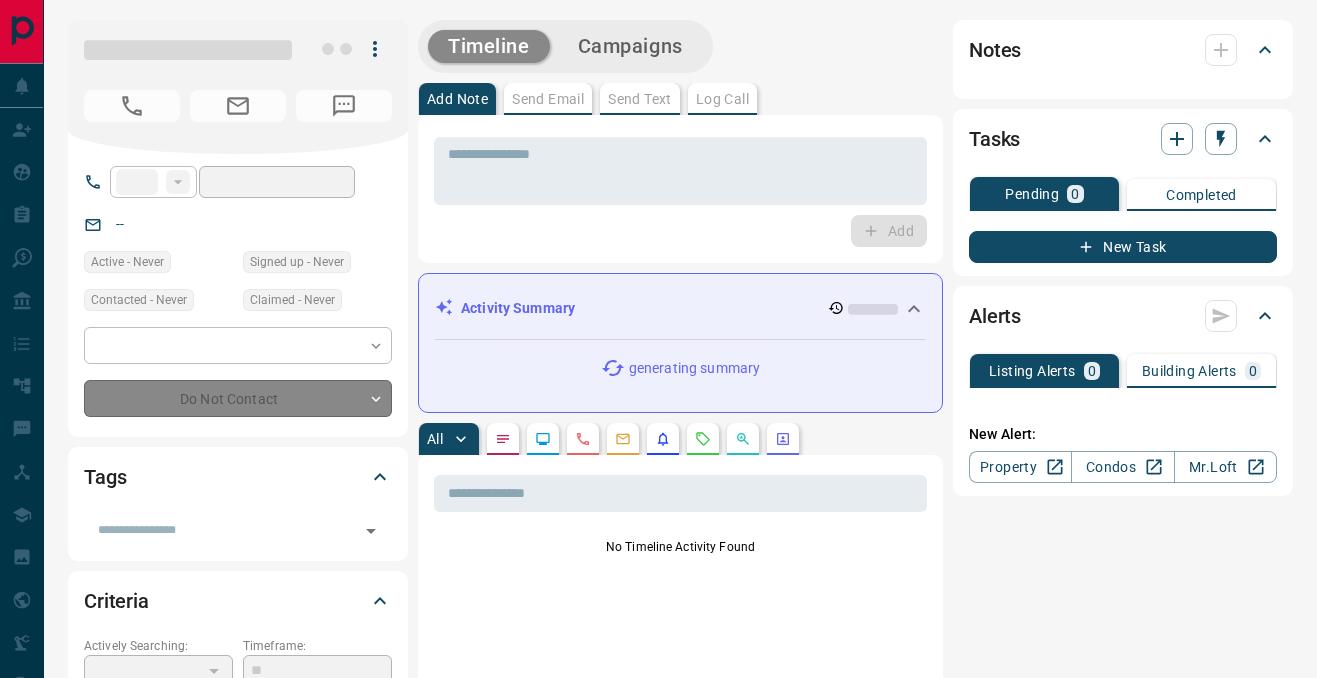 type on "**" 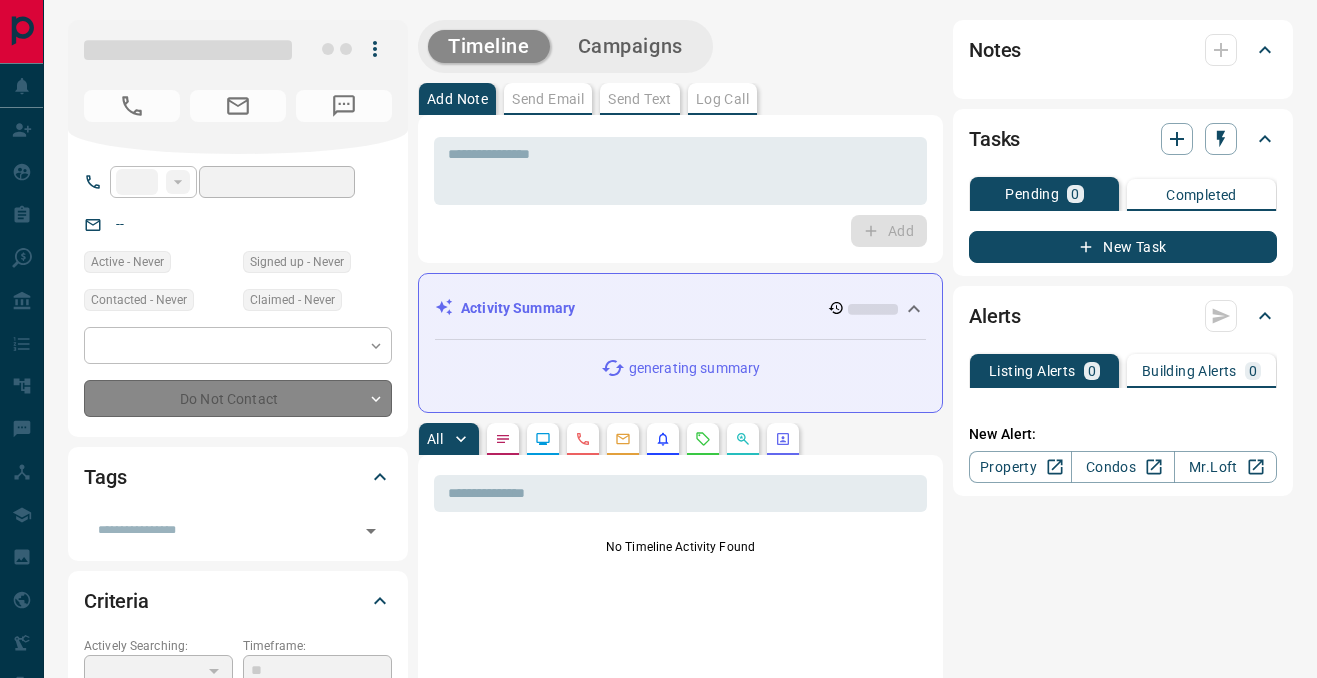type on "**********" 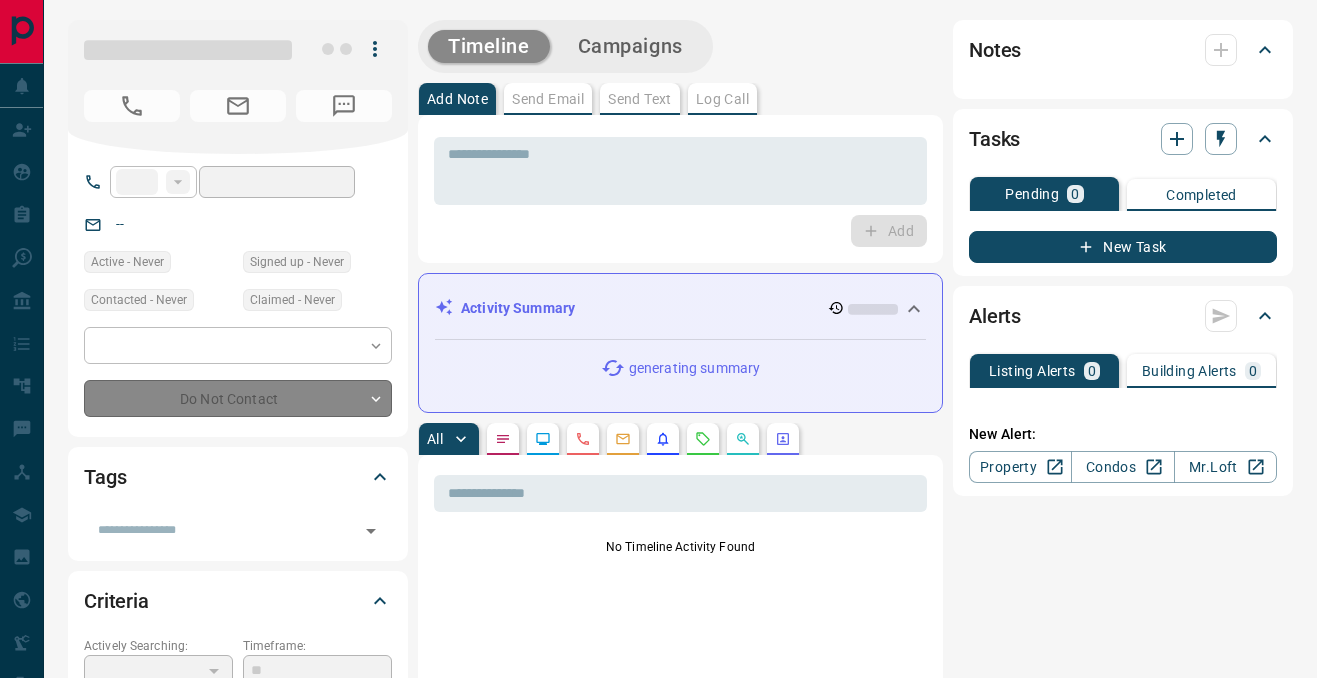 type on "**" 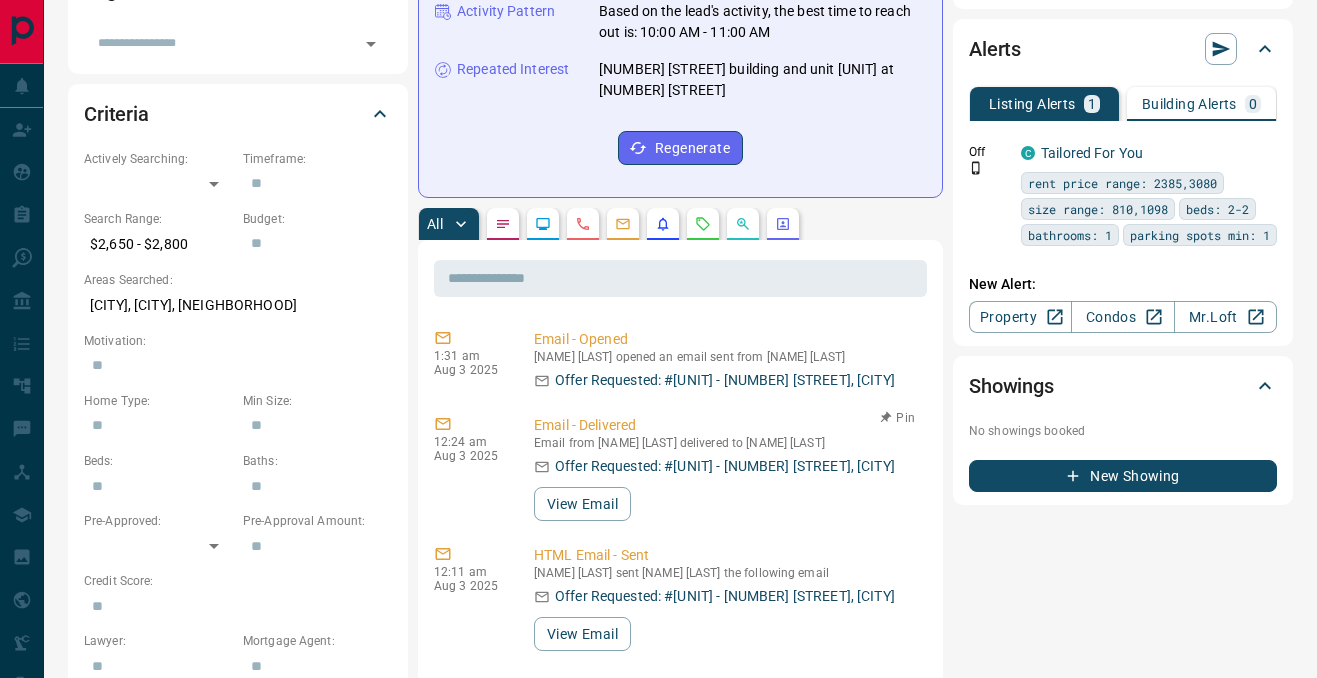 scroll, scrollTop: 562, scrollLeft: 0, axis: vertical 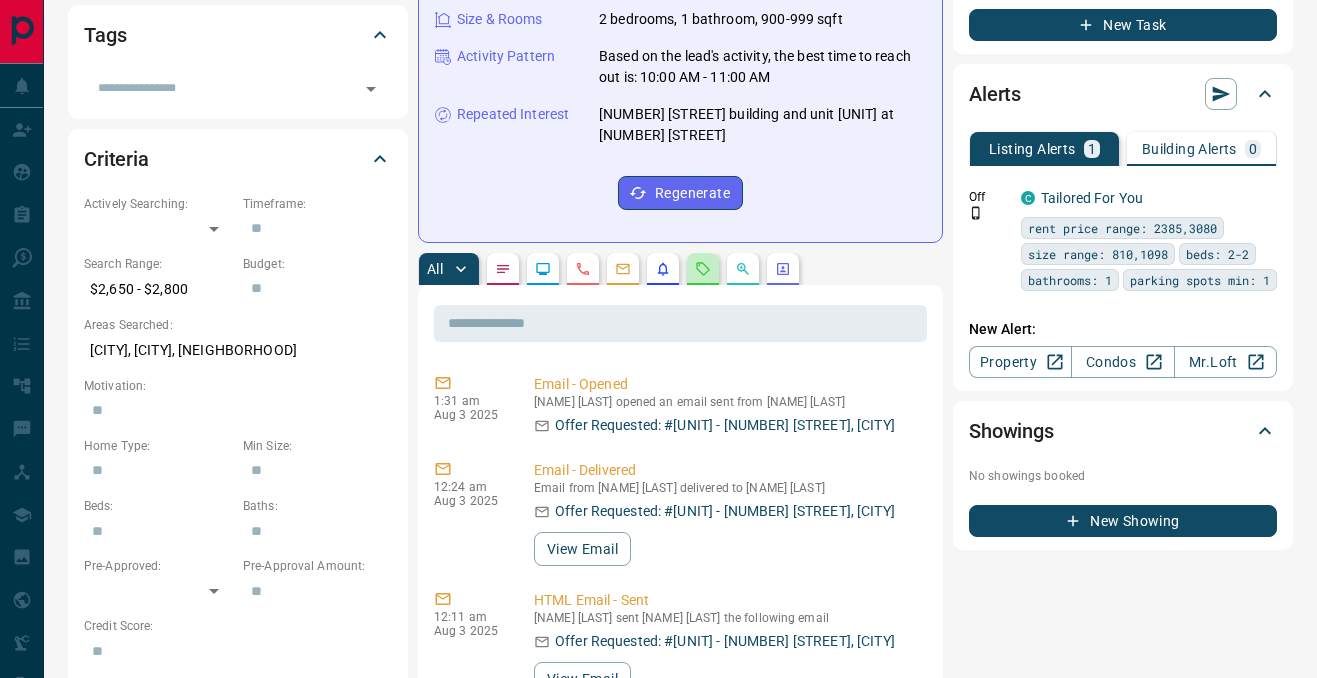 click at bounding box center (703, 269) 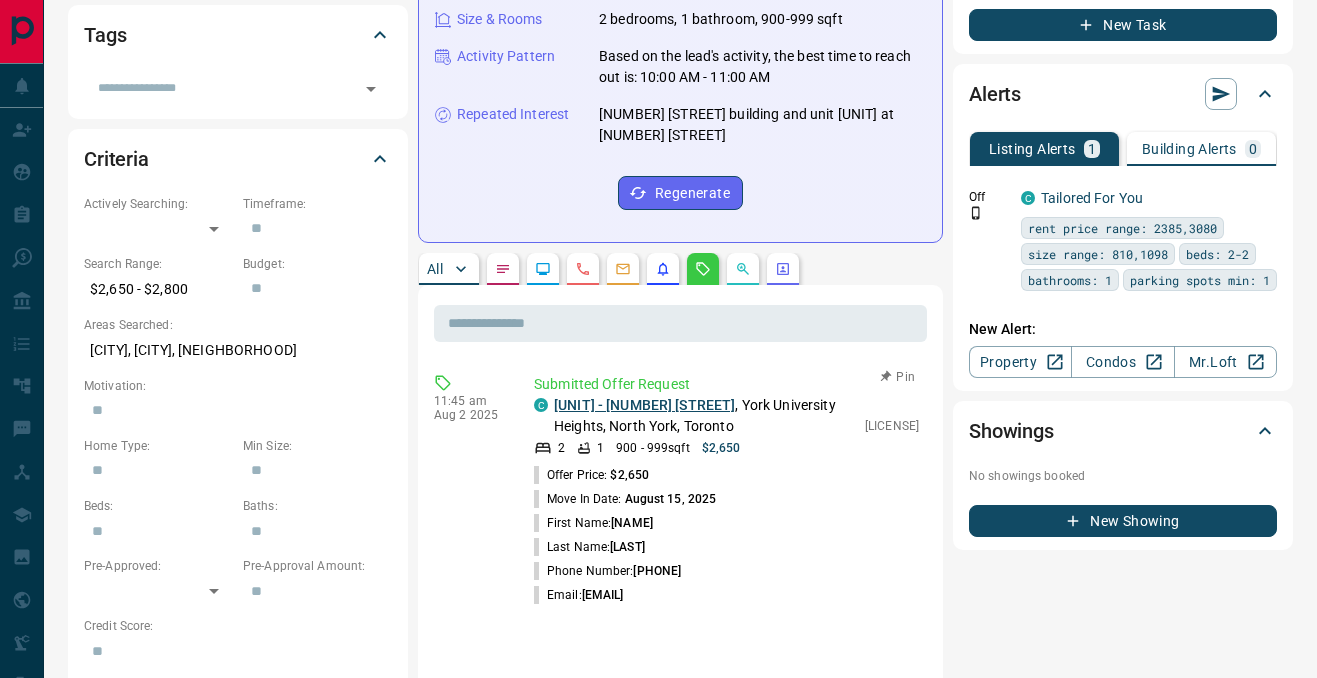 click on "[UNIT] - [NUMBER] [STREET]" at bounding box center (644, 405) 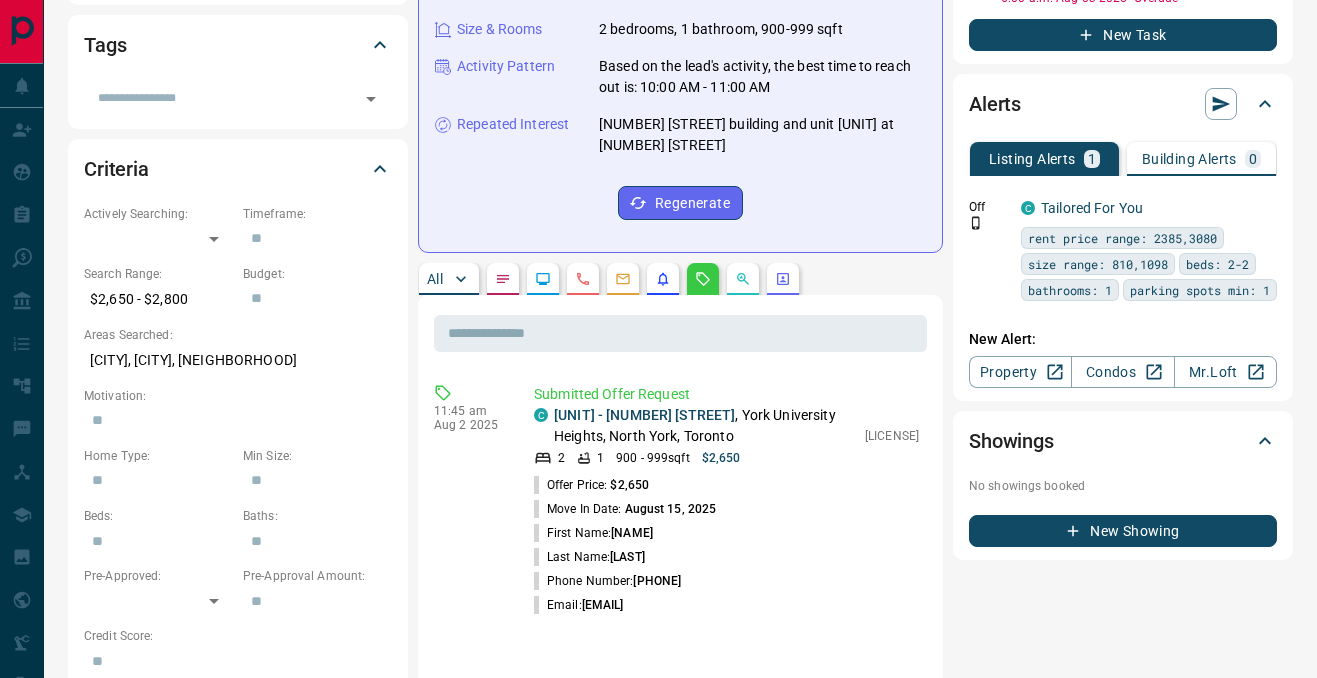 scroll, scrollTop: 449, scrollLeft: 0, axis: vertical 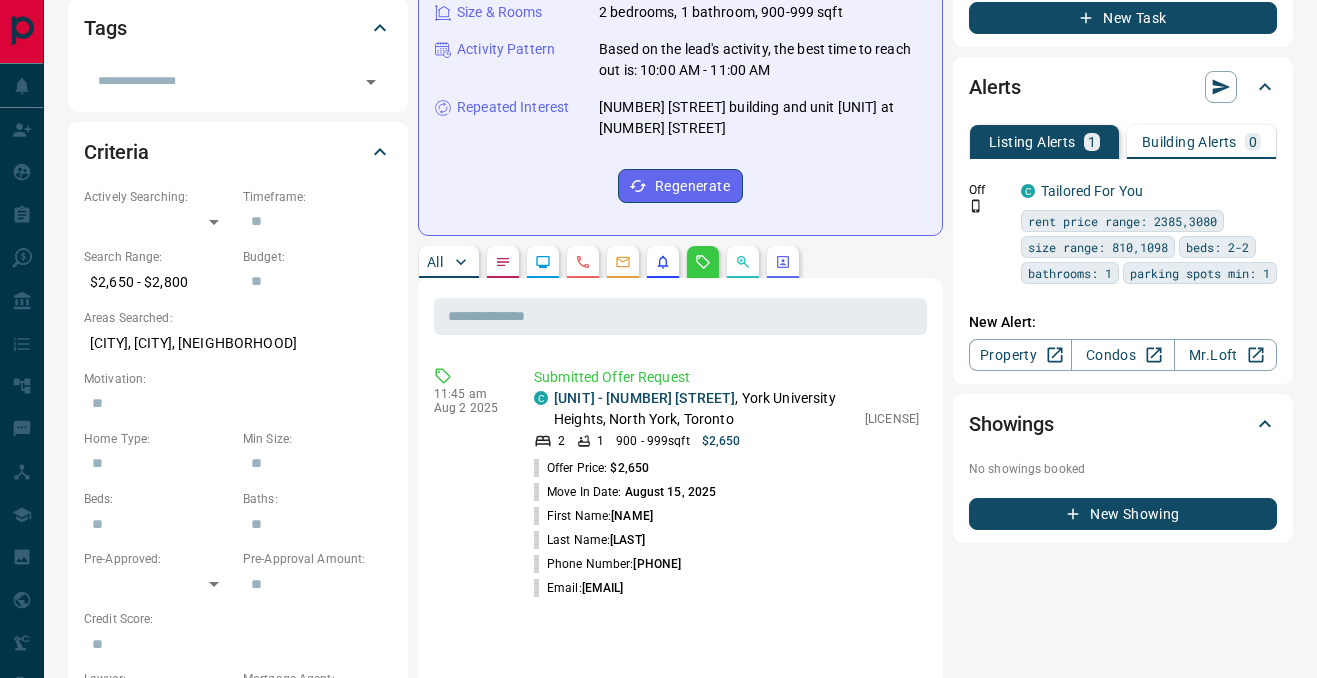 click on "All" at bounding box center [435, 262] 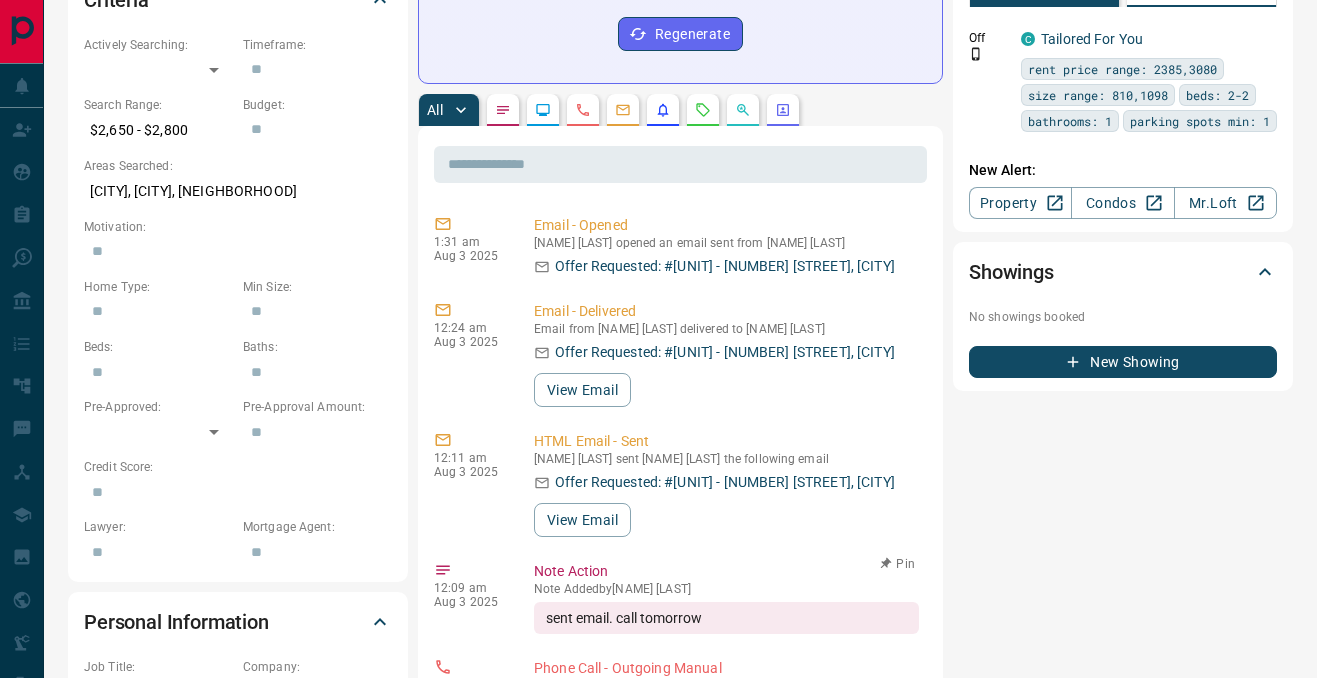scroll, scrollTop: 602, scrollLeft: 0, axis: vertical 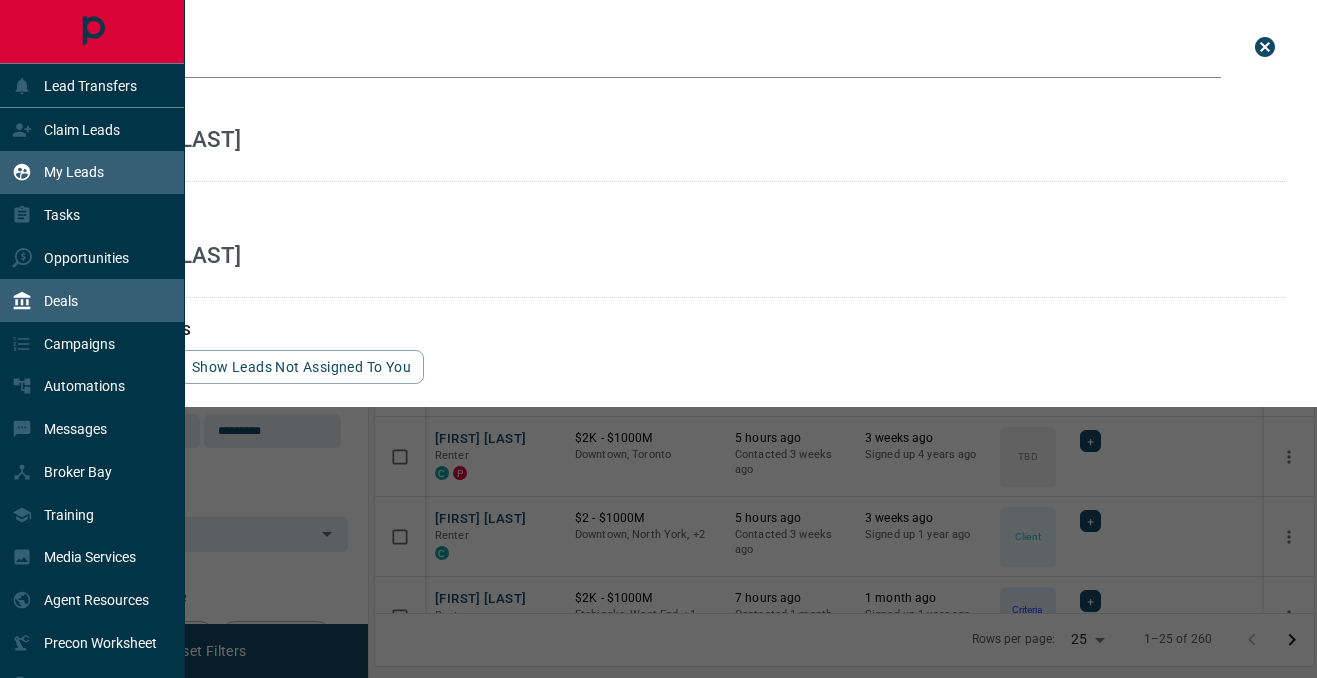 click on "Deals" at bounding box center [92, 300] 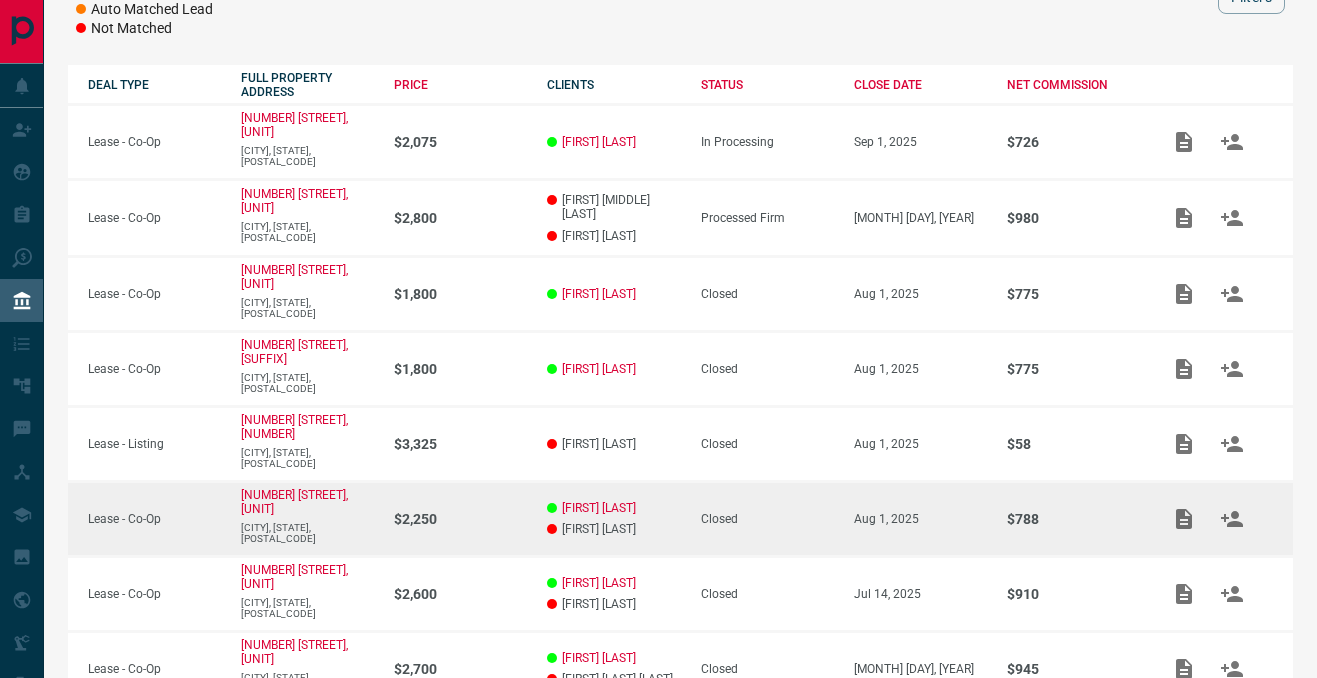 scroll, scrollTop: 0, scrollLeft: 0, axis: both 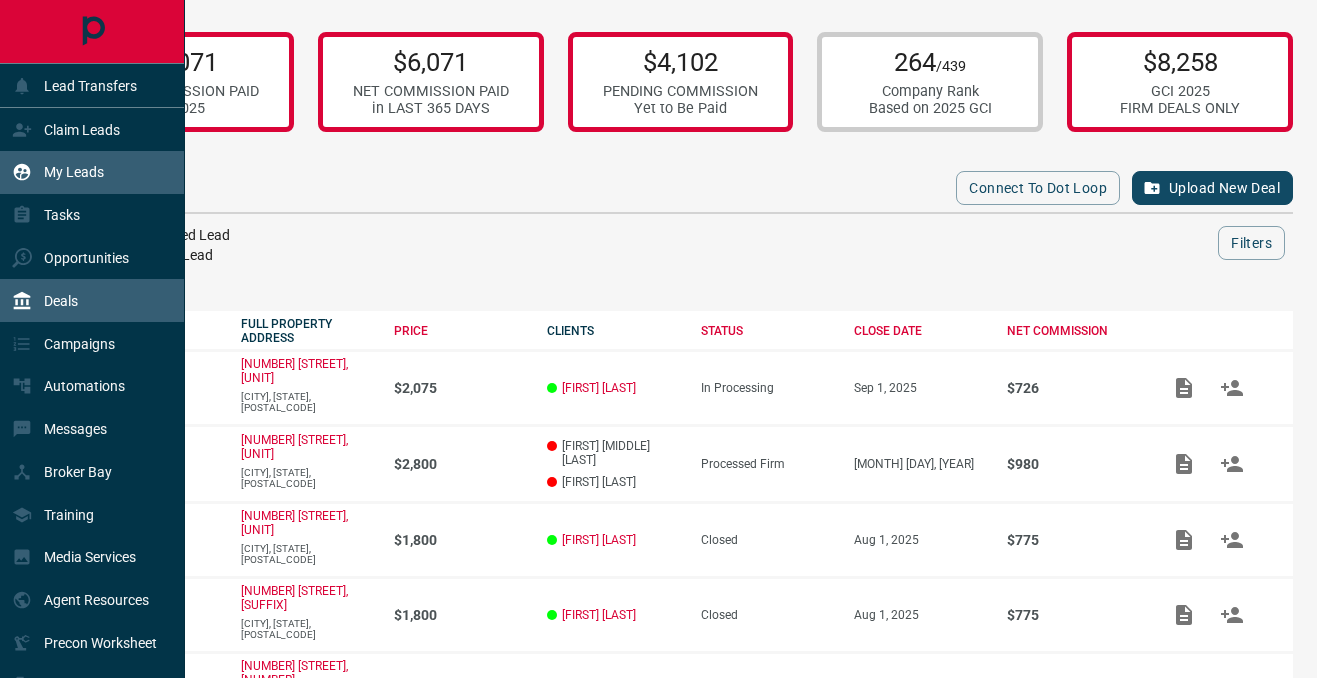 click on "My Leads" at bounding box center (58, 172) 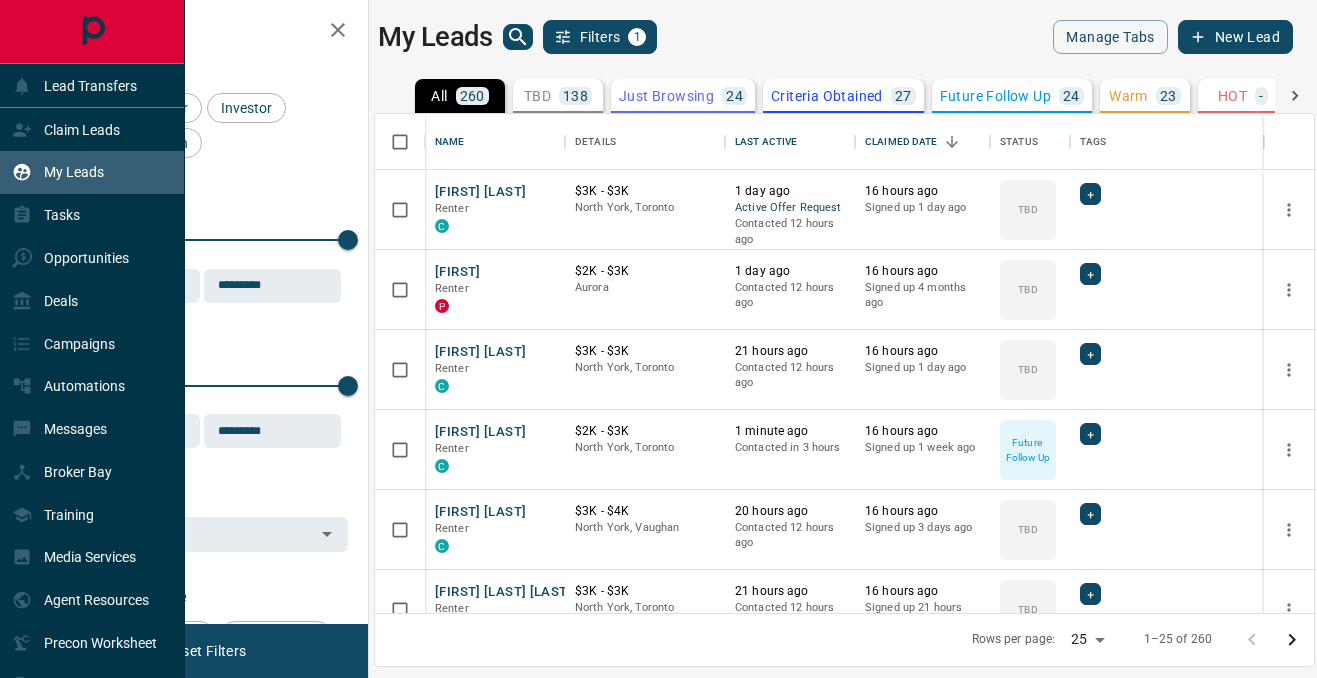 scroll, scrollTop: 1, scrollLeft: 1, axis: both 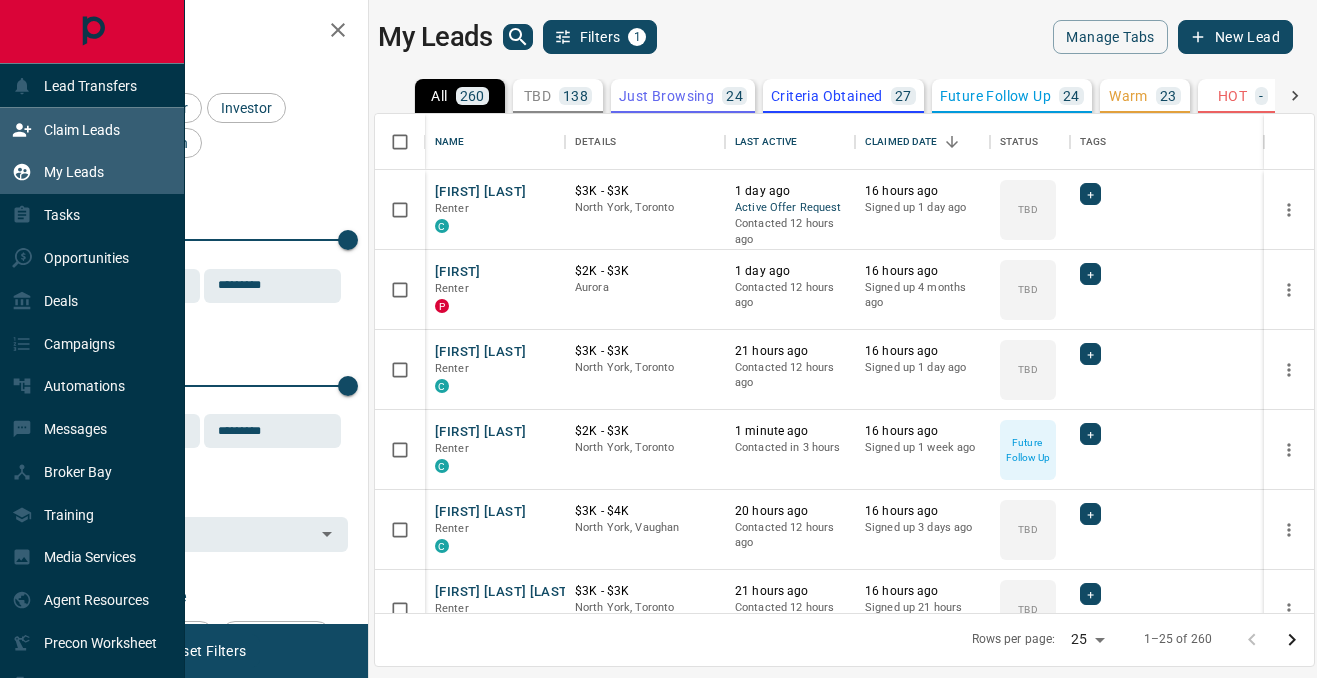 click on "Claim Leads" at bounding box center (82, 130) 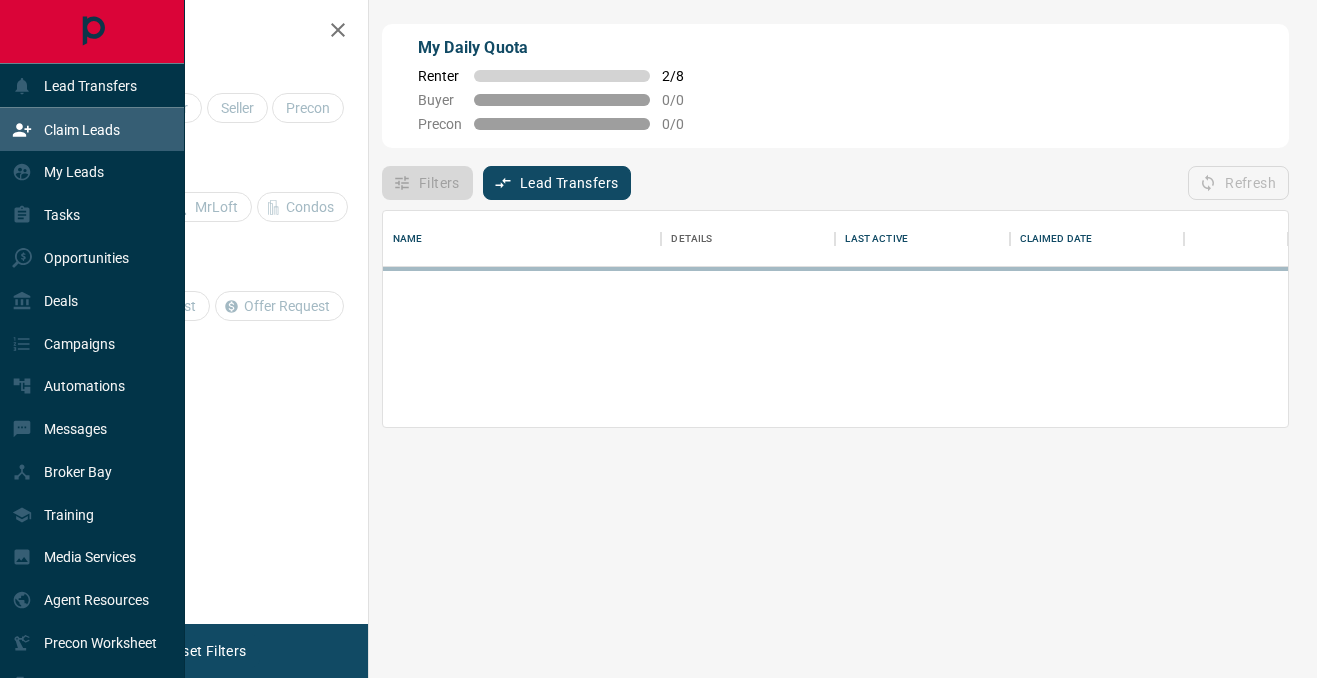 scroll, scrollTop: 1, scrollLeft: 1, axis: both 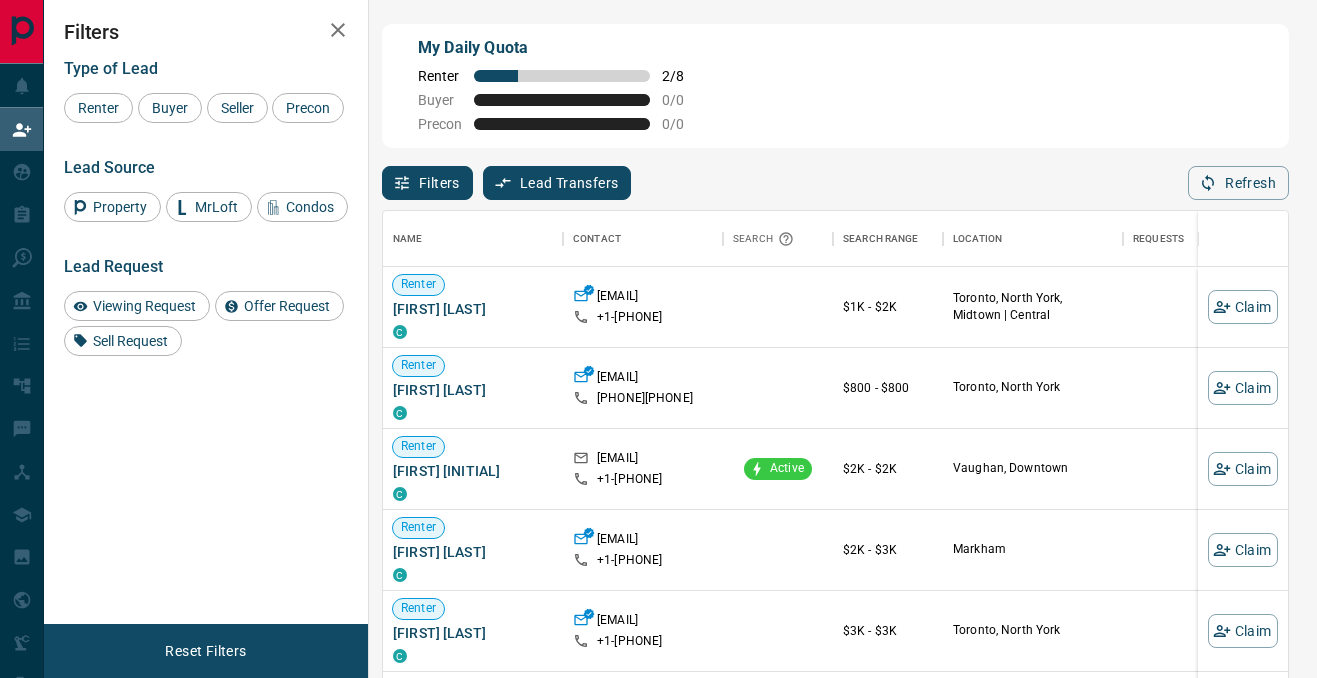 click 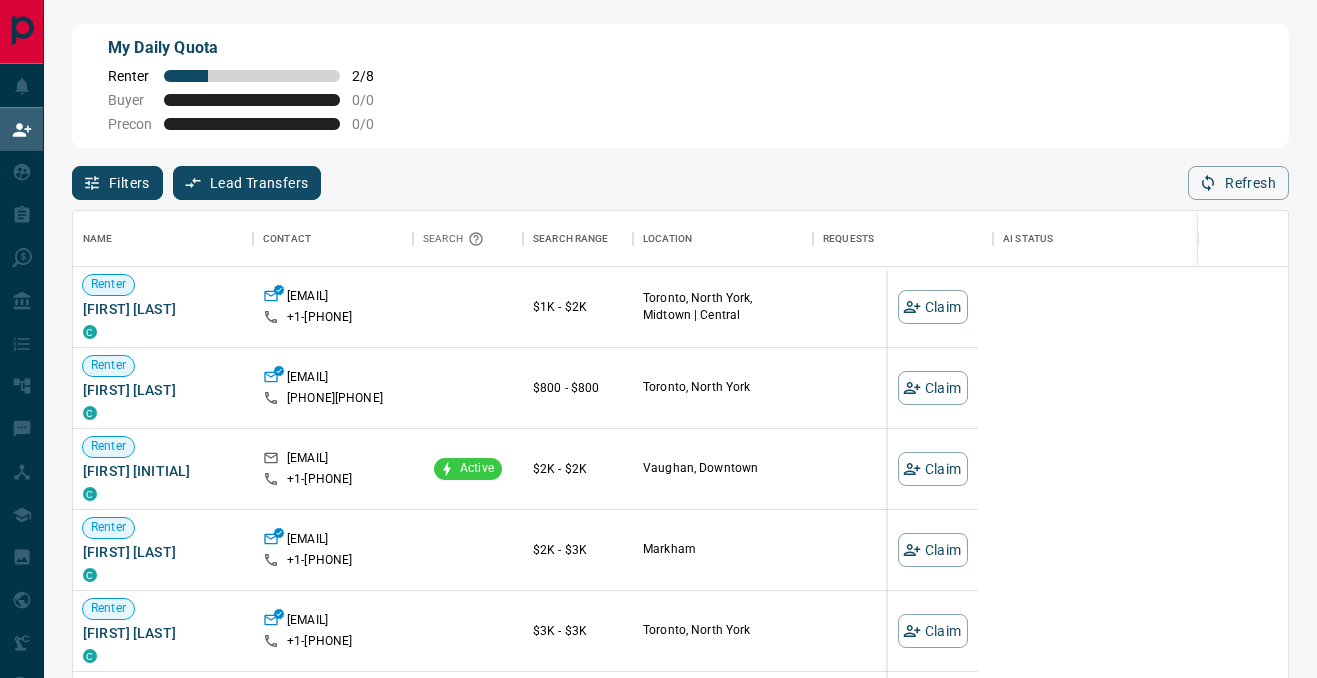 scroll, scrollTop: 0, scrollLeft: 0, axis: both 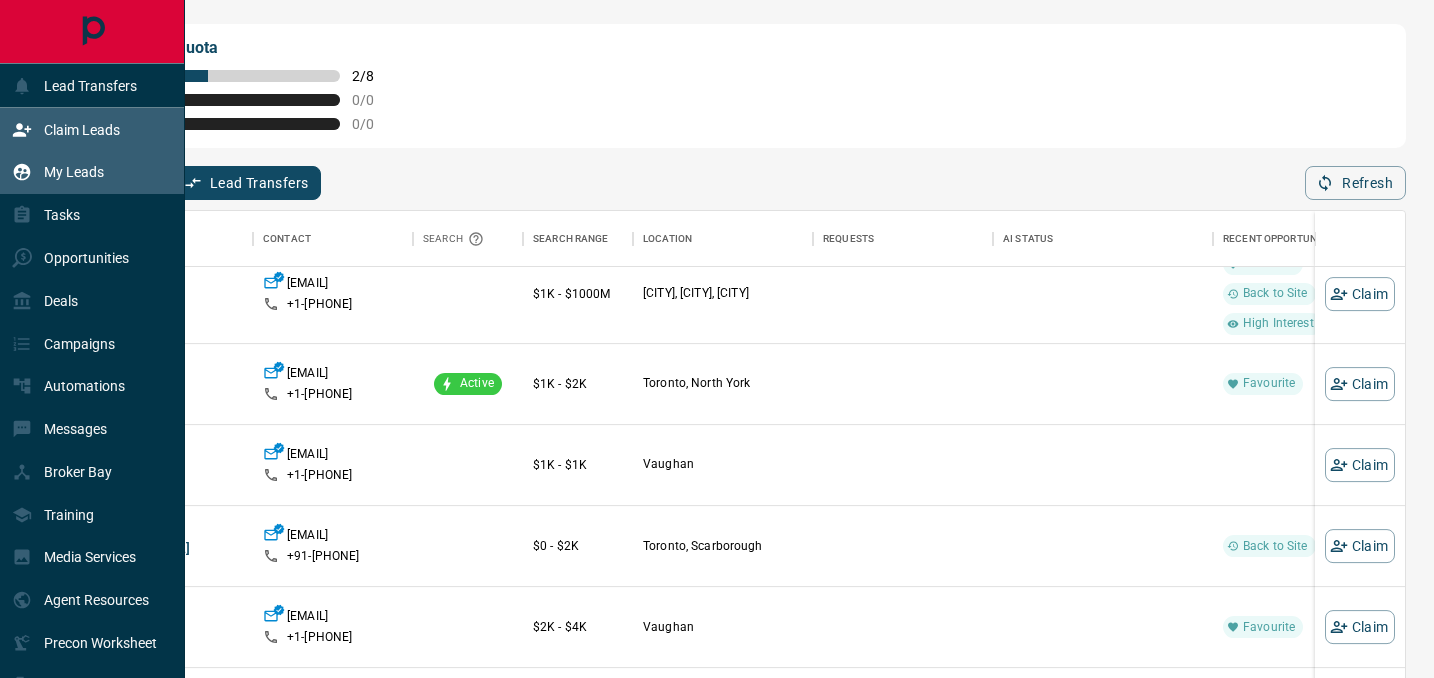 click on "My Leads" at bounding box center (92, 172) 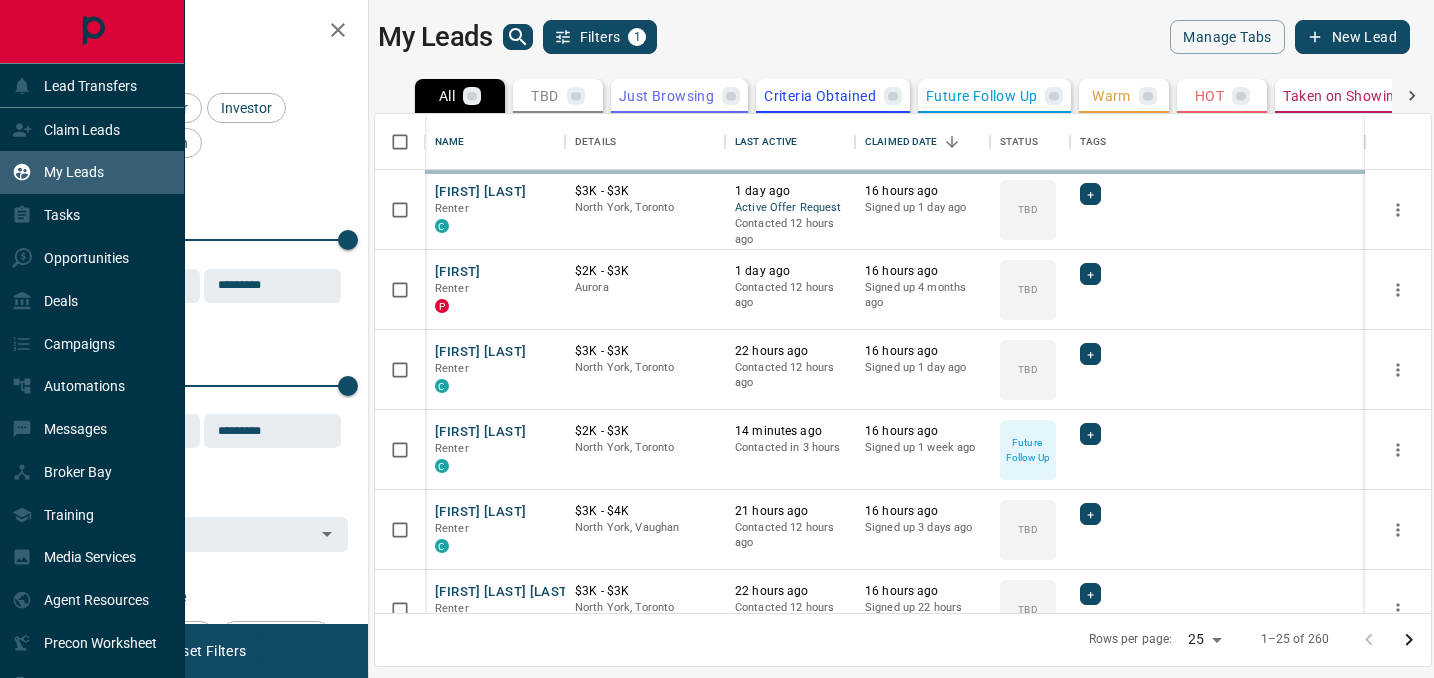 scroll, scrollTop: 1, scrollLeft: 1, axis: both 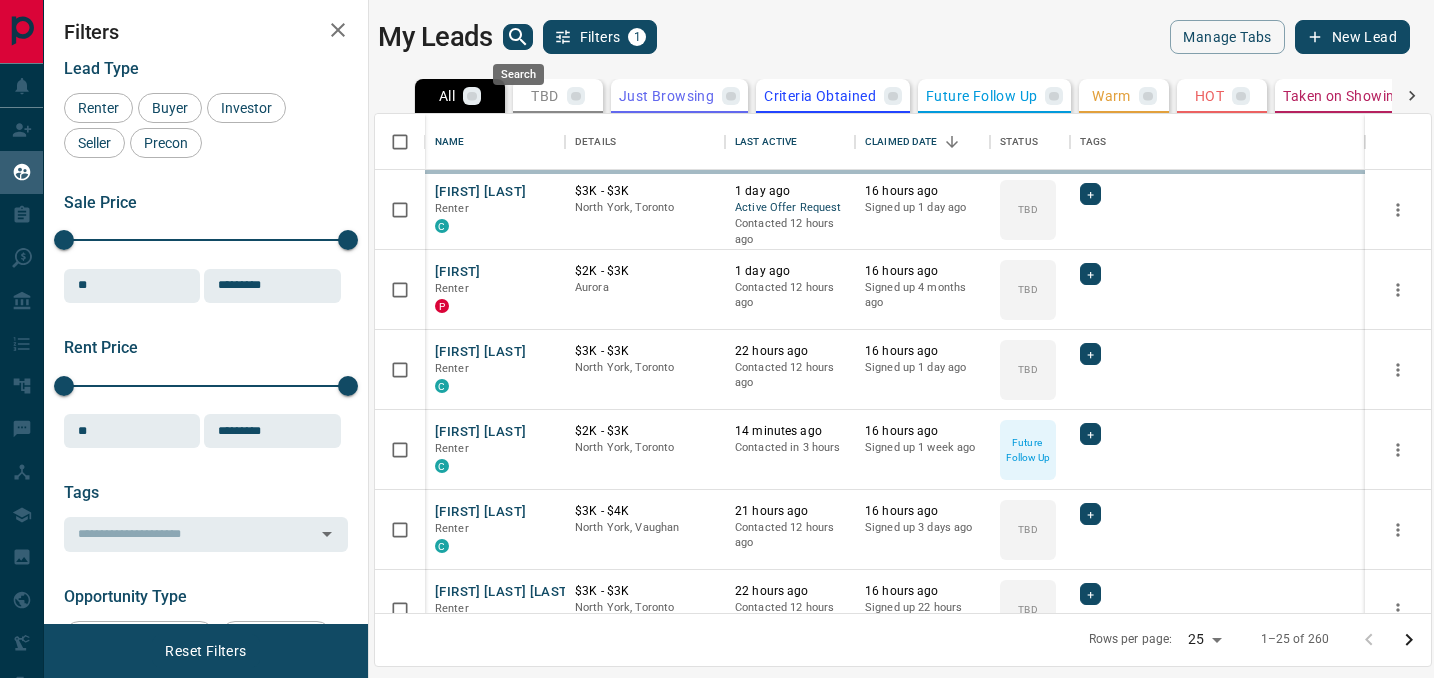 click 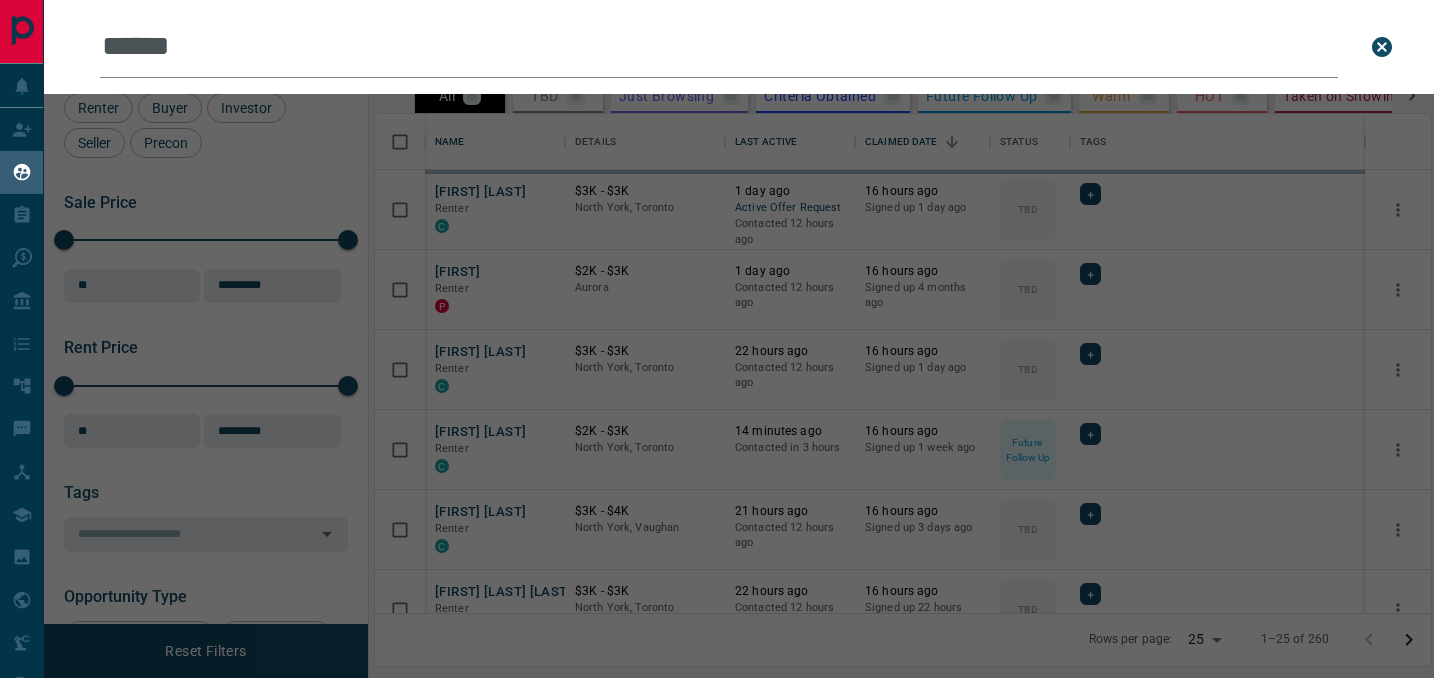 type on "******" 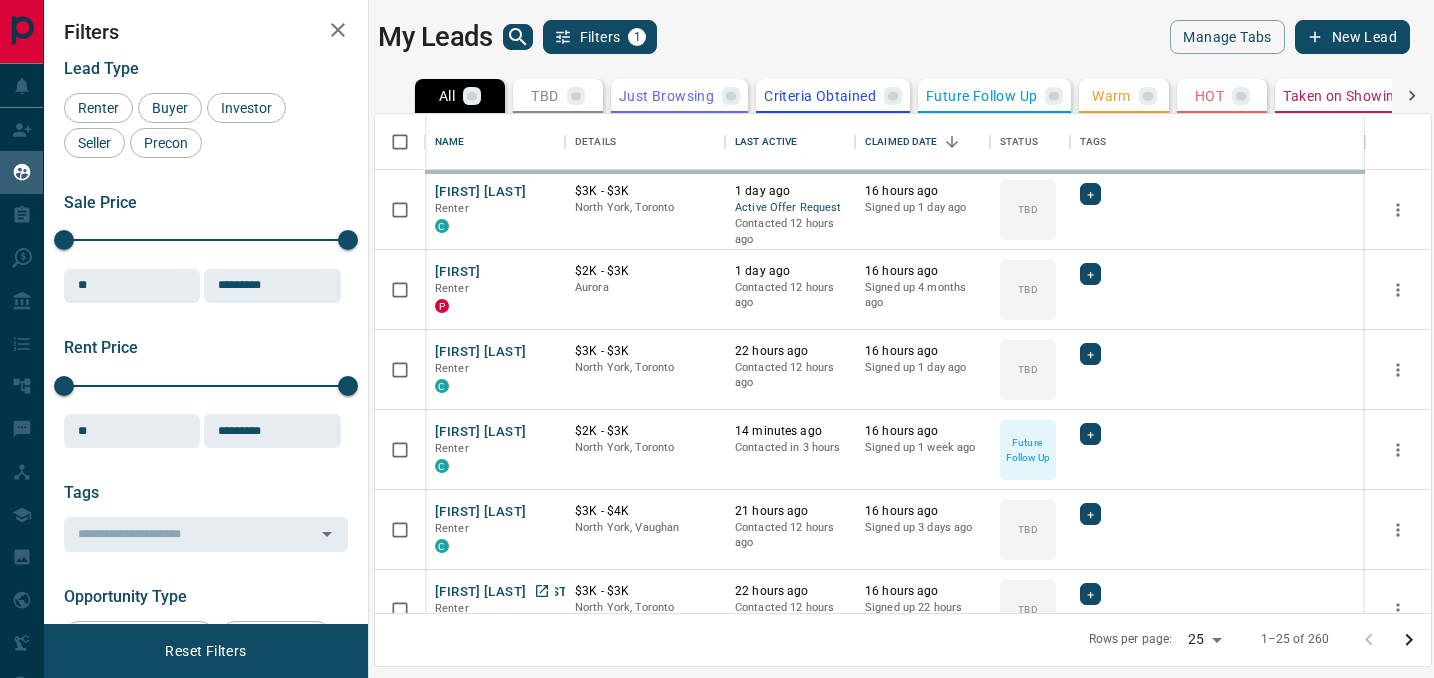 scroll, scrollTop: 58, scrollLeft: 0, axis: vertical 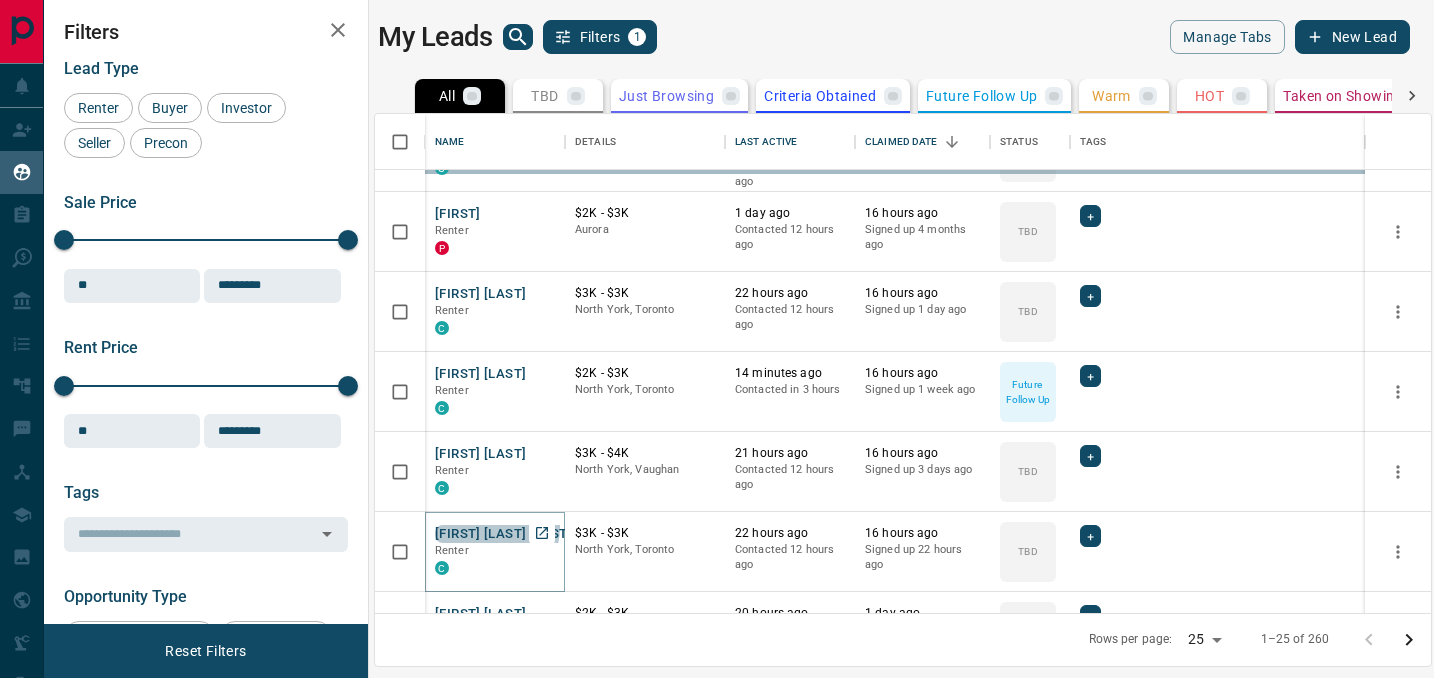 click on "[FIRST] [LAST] [LAST]" at bounding box center (503, 534) 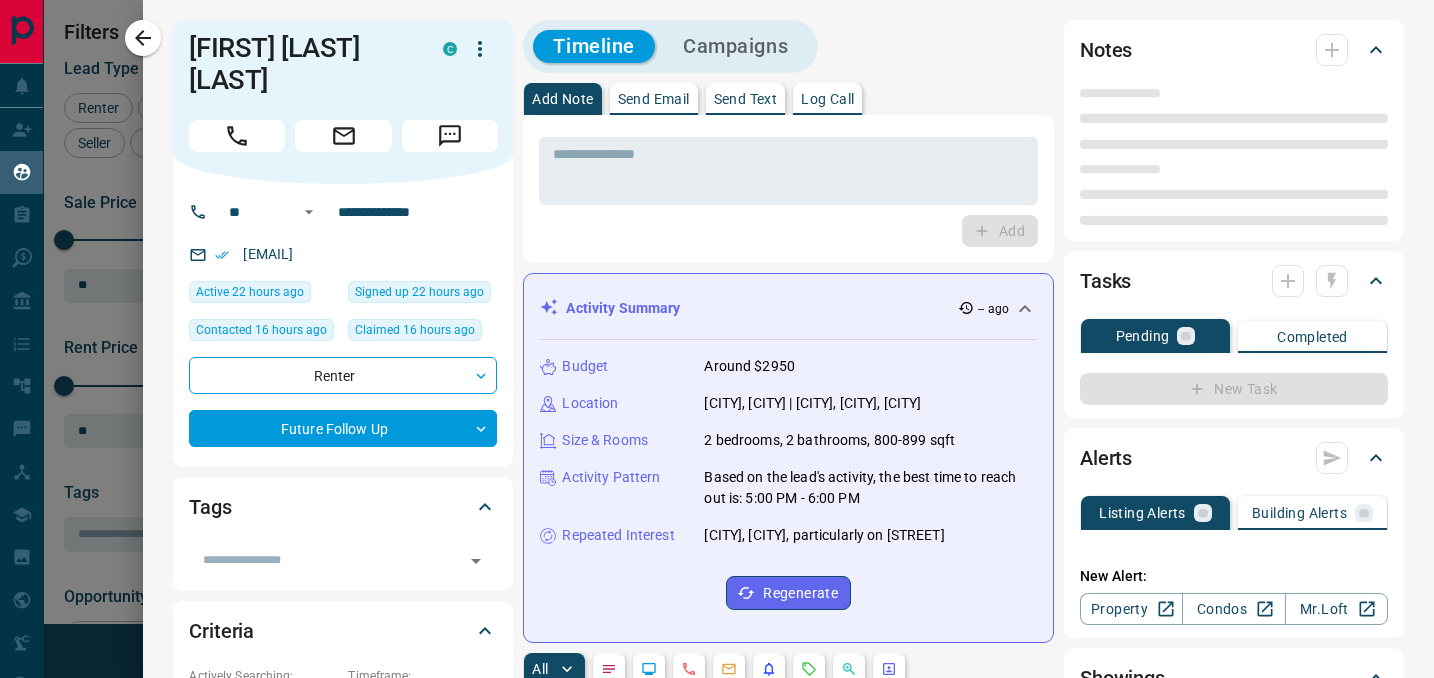 type on "**" 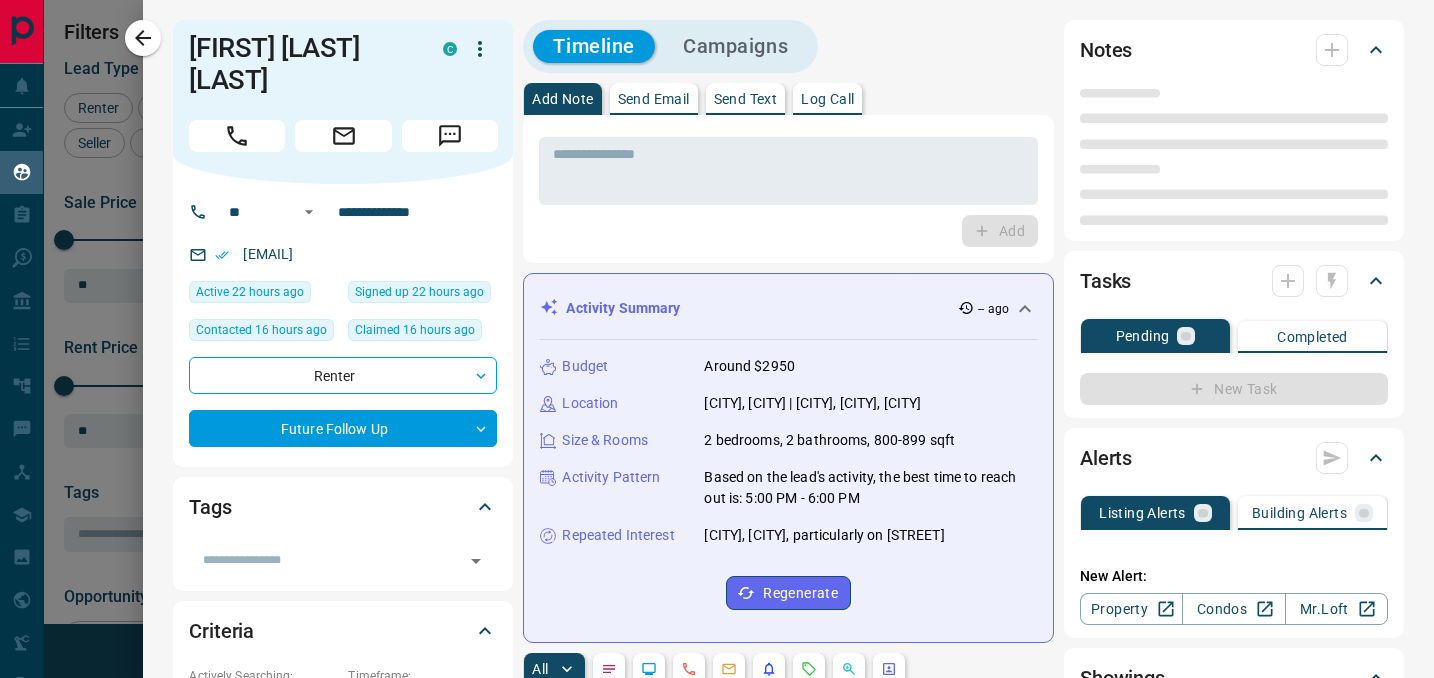 type on "**********" 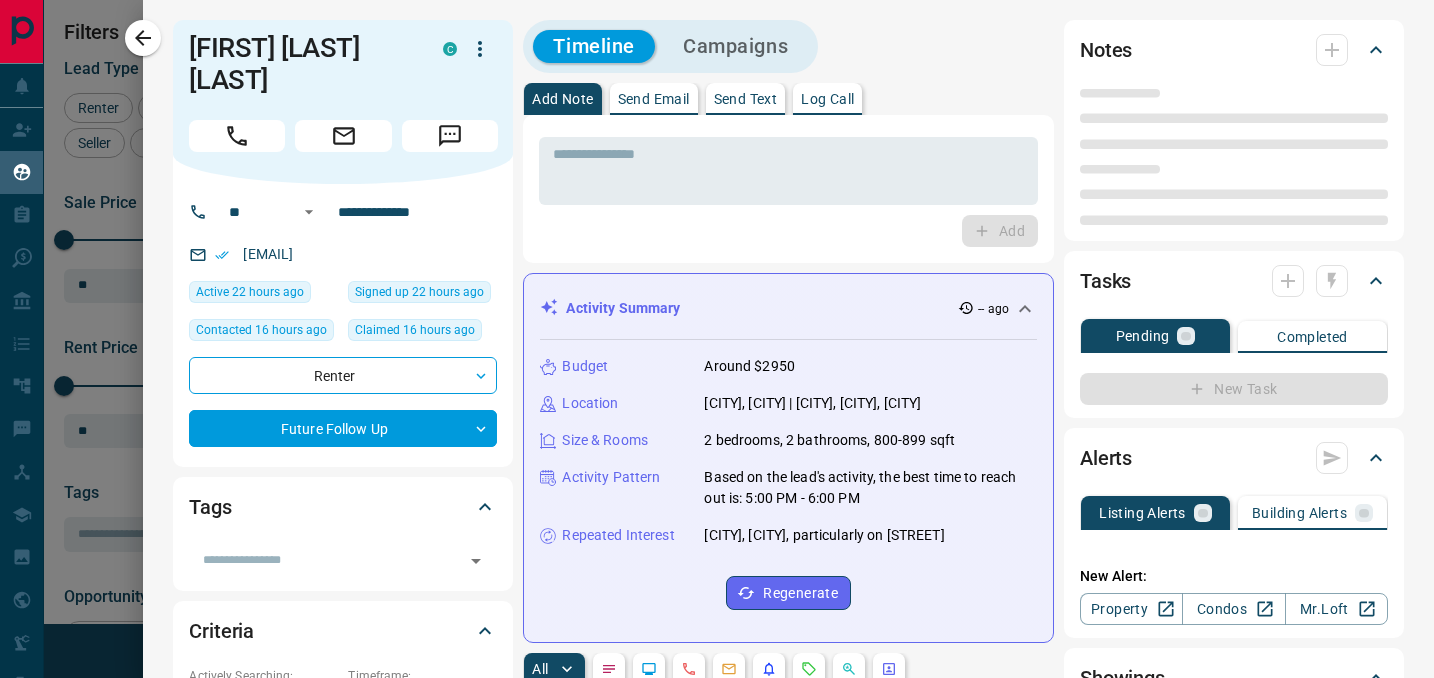 type on "**********" 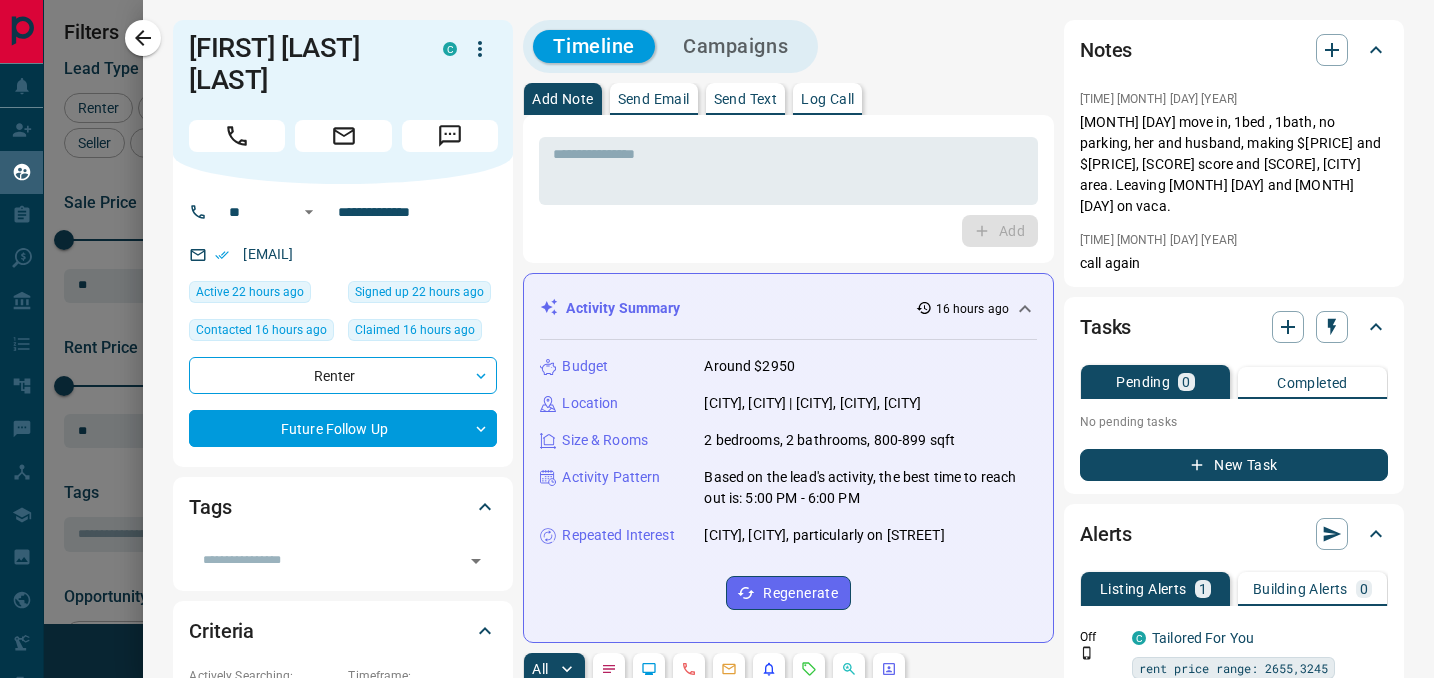 click on "Add" at bounding box center (788, 231) 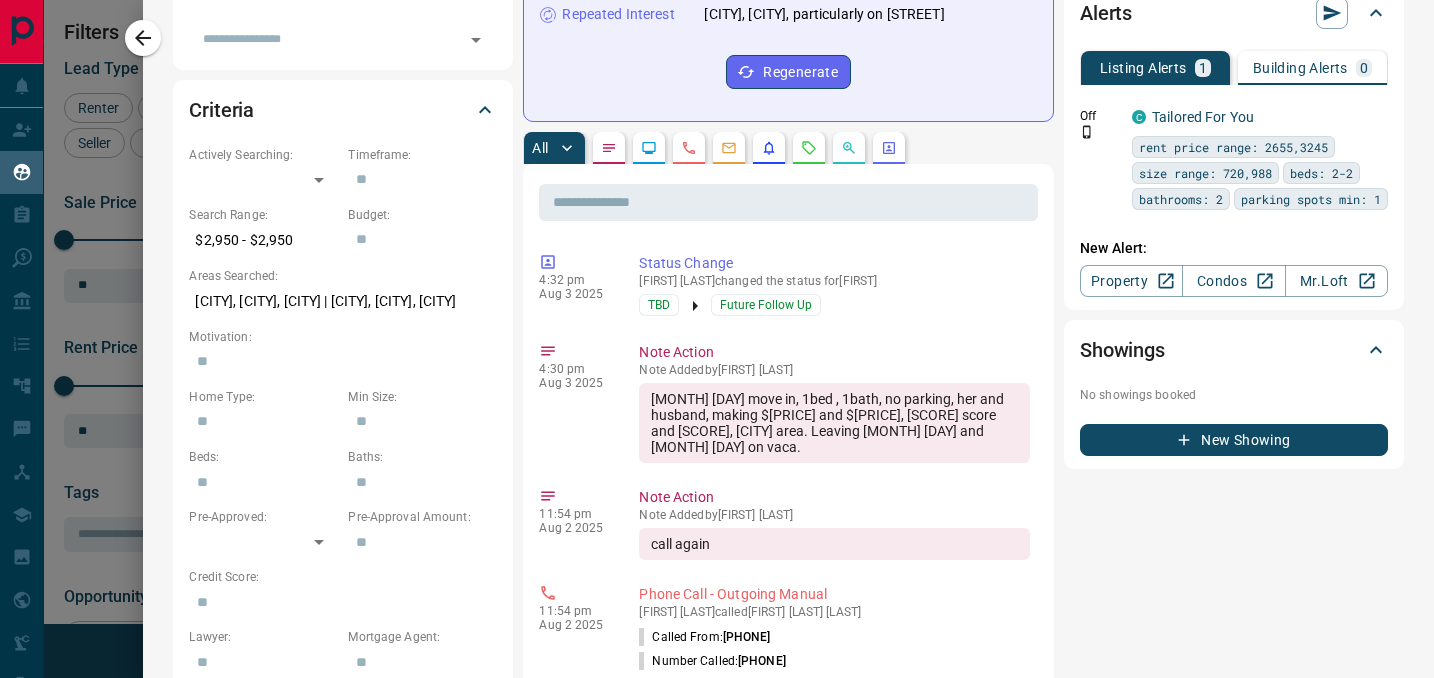 scroll, scrollTop: 522, scrollLeft: 0, axis: vertical 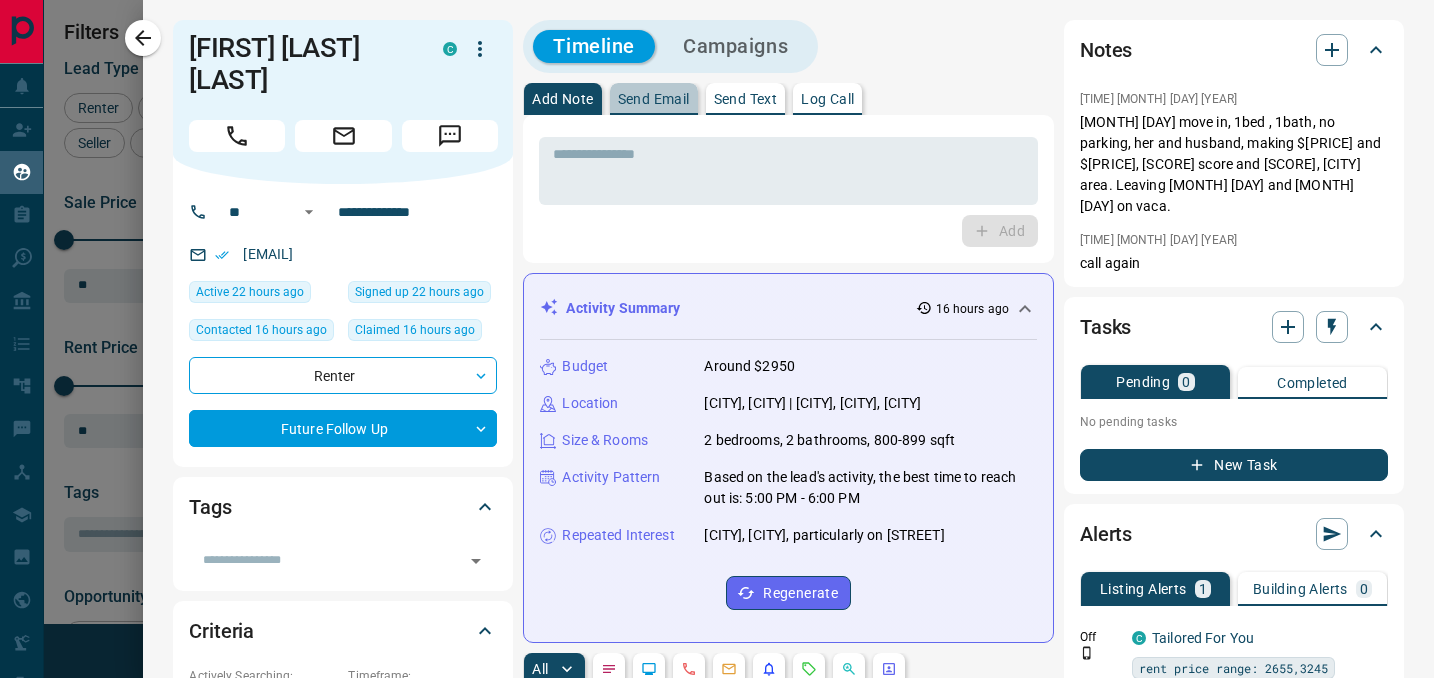 click on "Send Email" at bounding box center (654, 99) 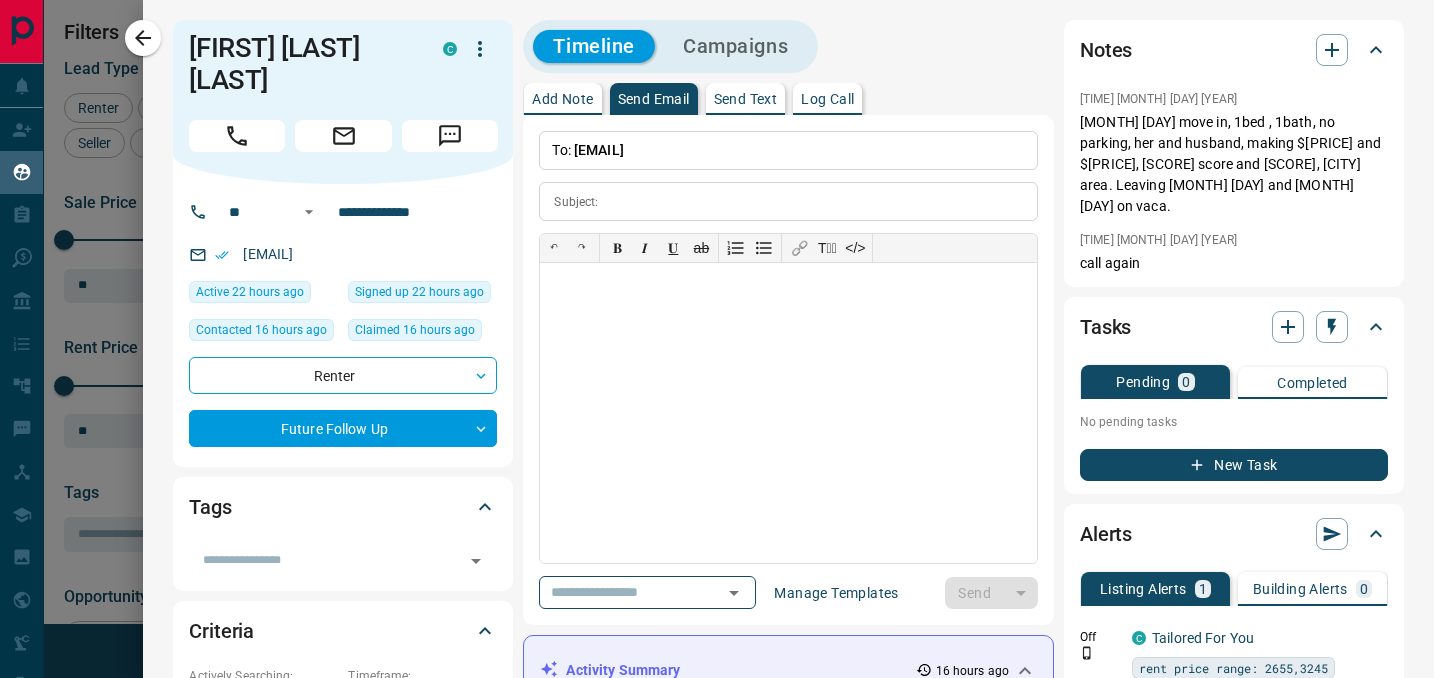 copy on ":   [EMAIL]" 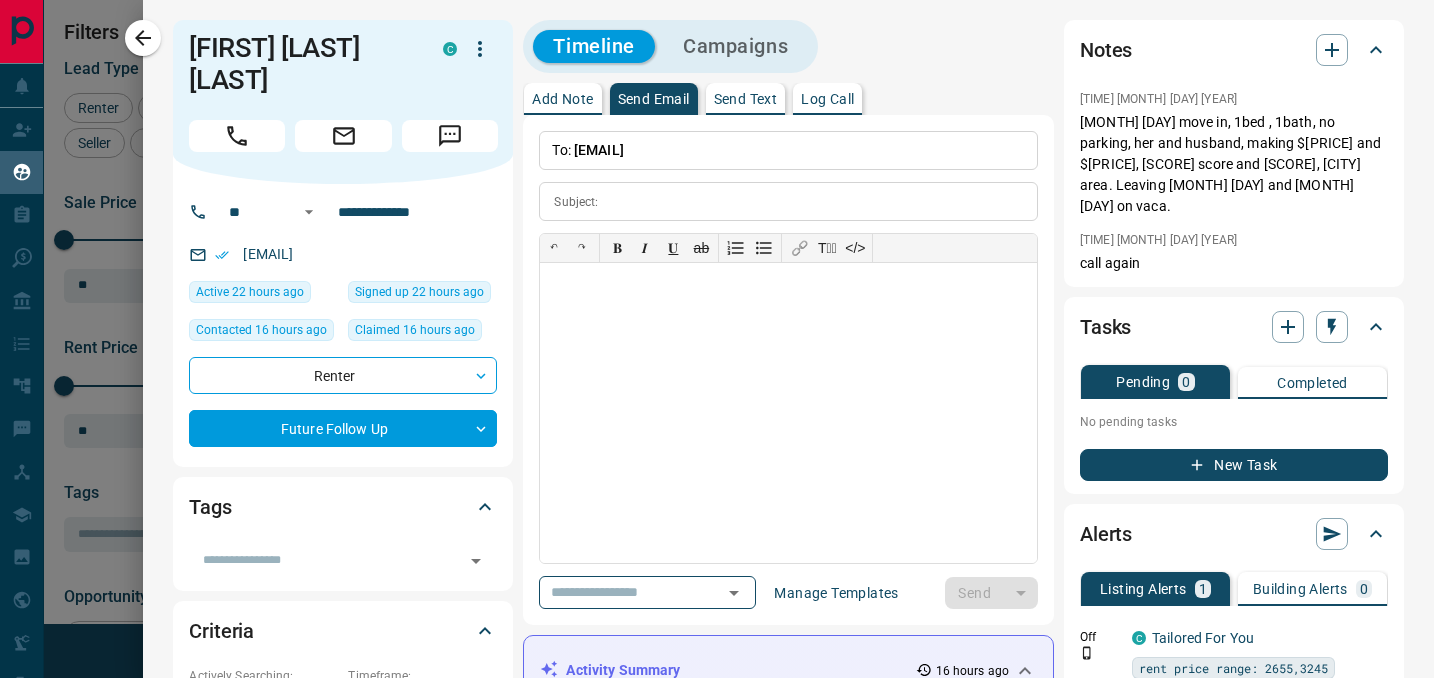 click on "**********" at bounding box center (788, 370) 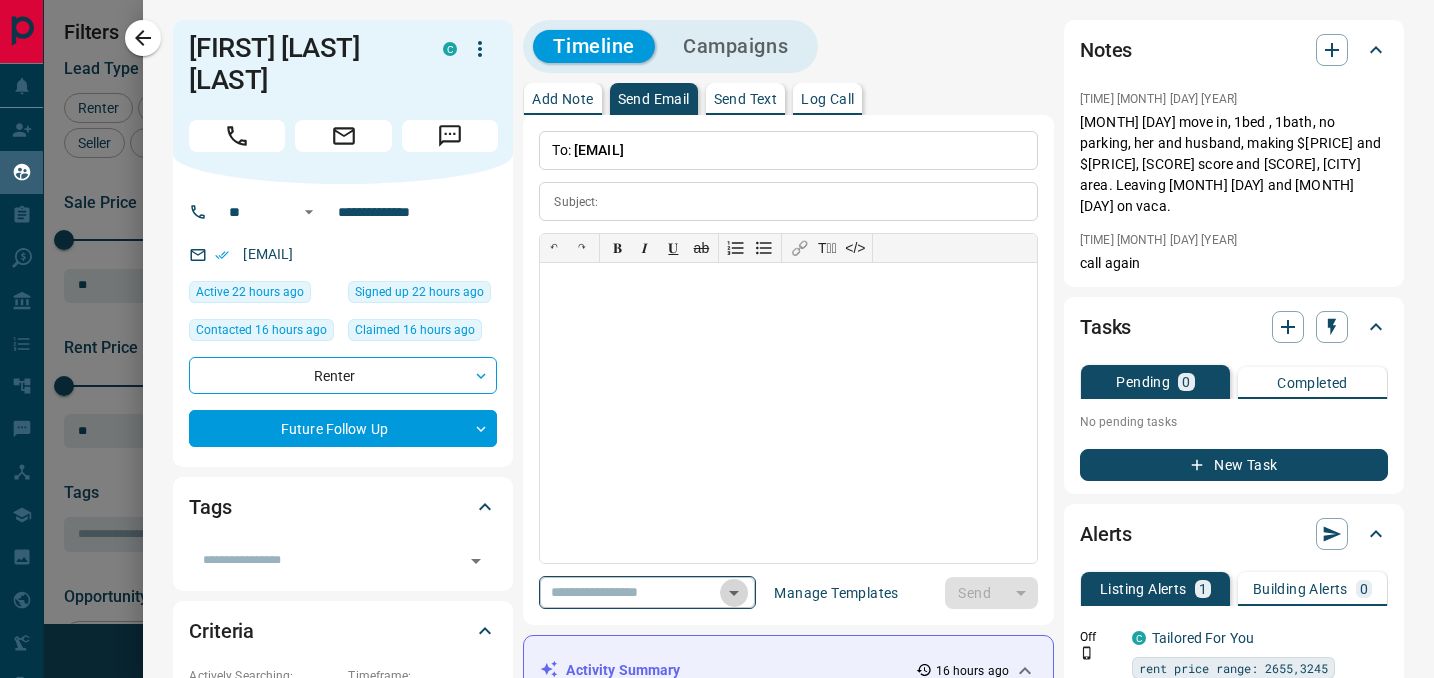 click 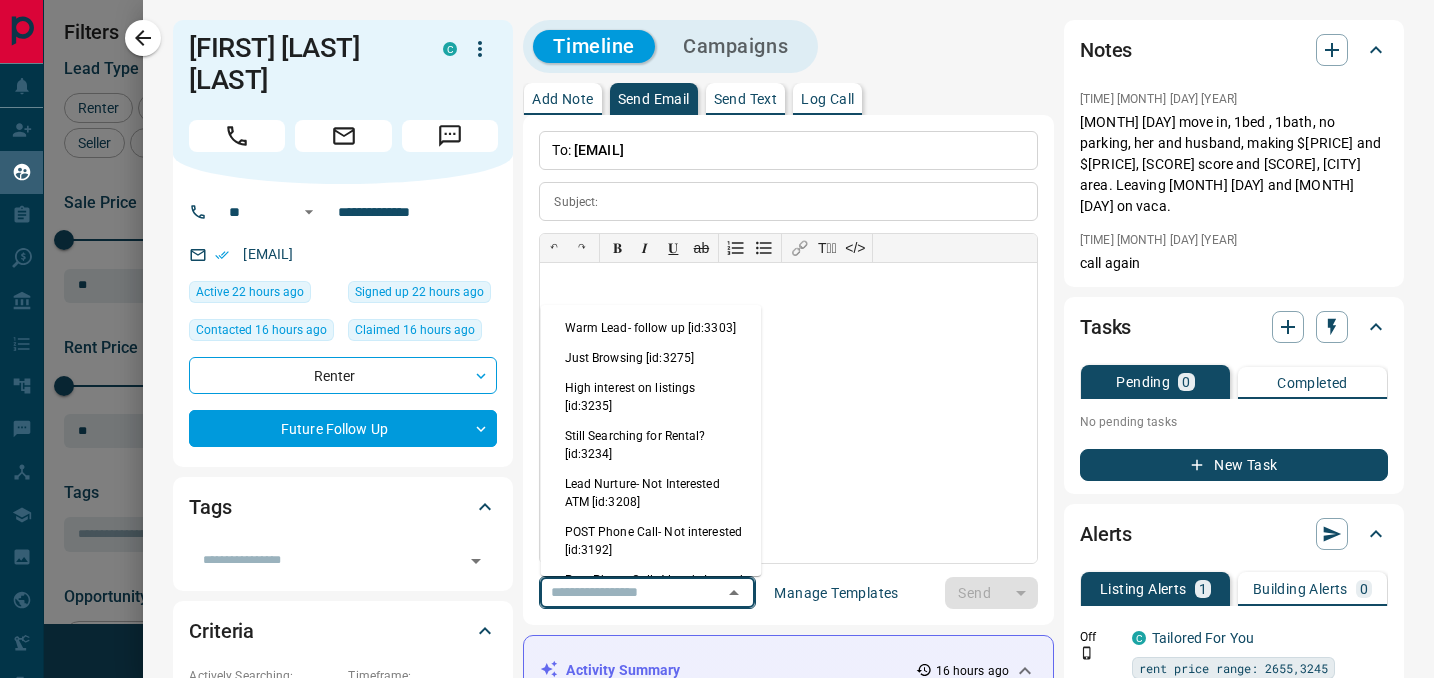 click on "Just Browsing [id:3275]" at bounding box center (651, 358) 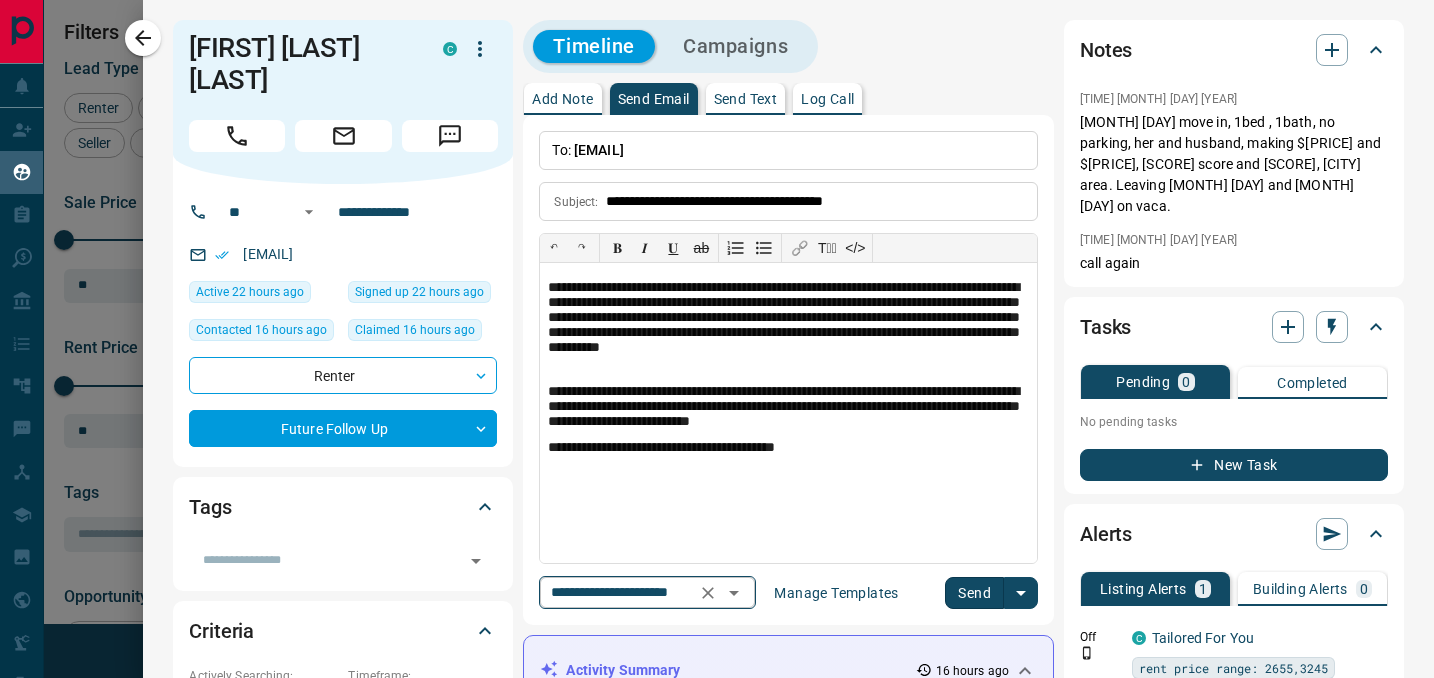 click 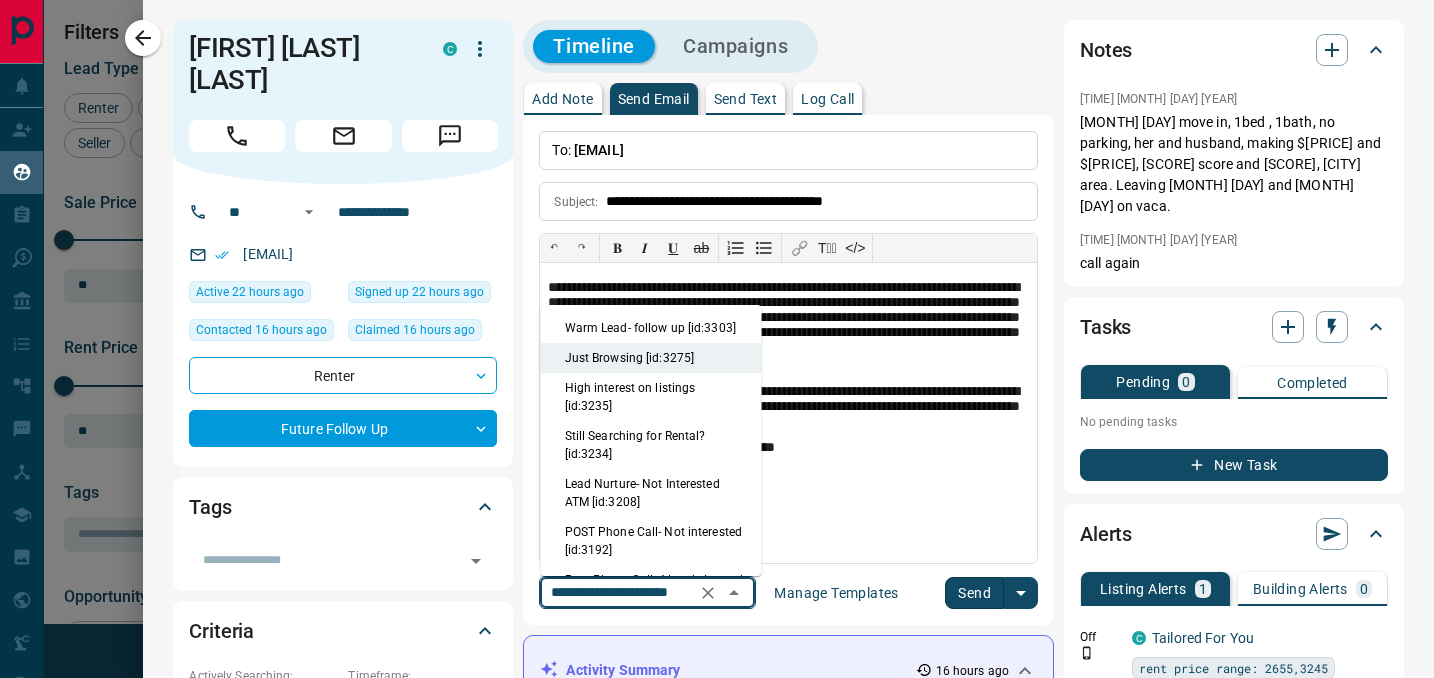 click on "High interest on listings [id:3235]" at bounding box center [651, 397] 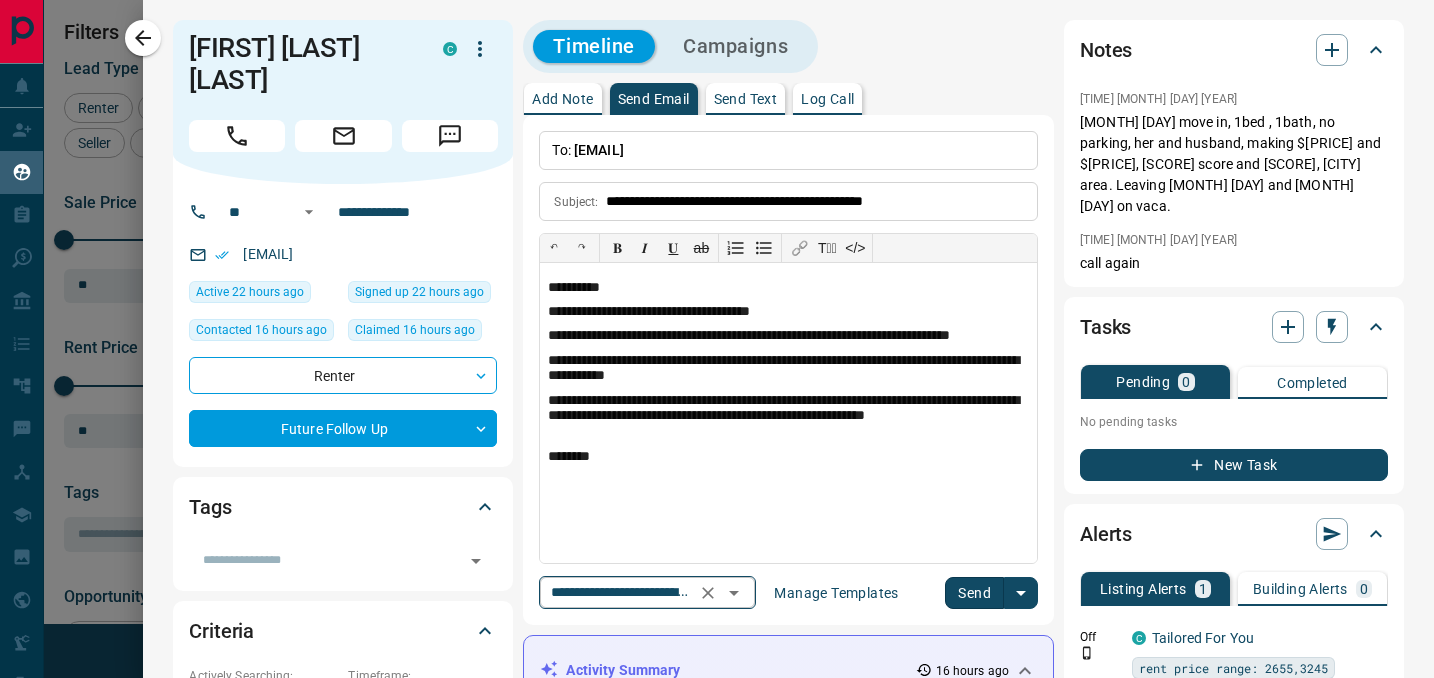 click 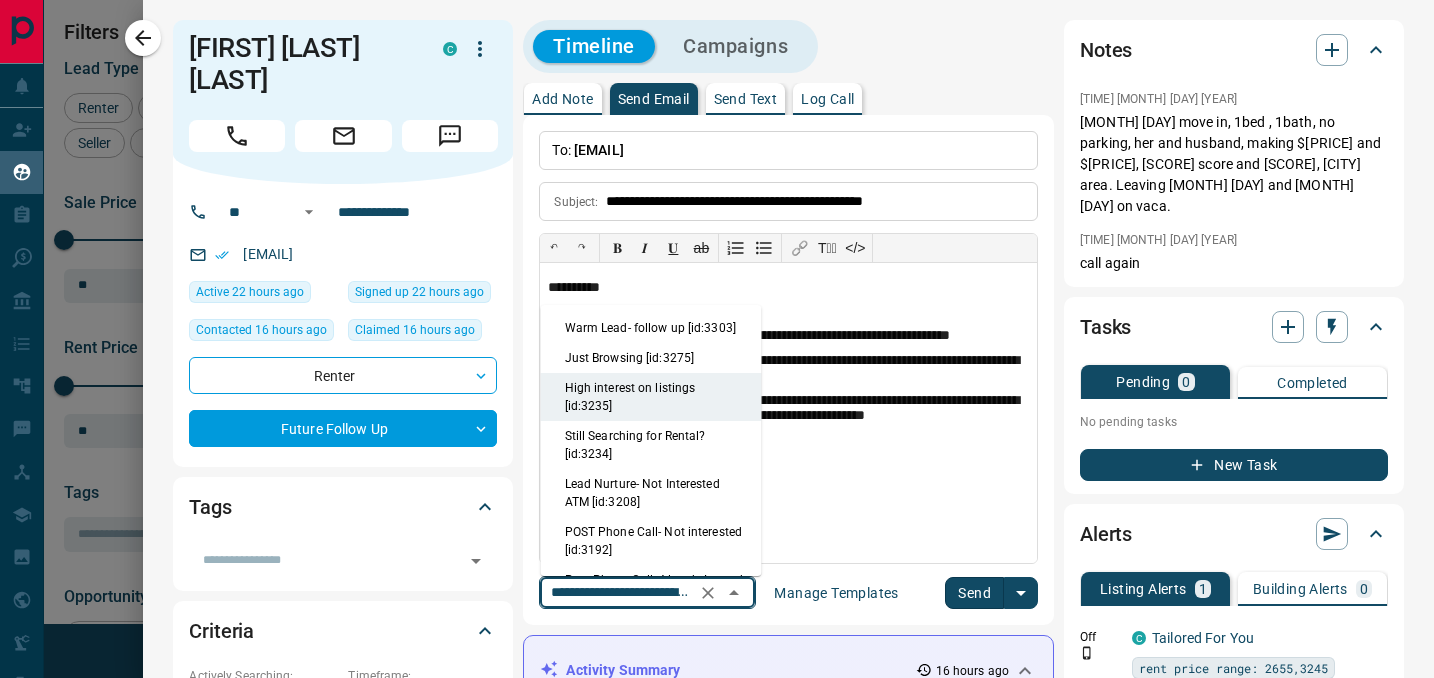 click on "POST Phone Call- Not interested [id:3192]" at bounding box center (651, 541) 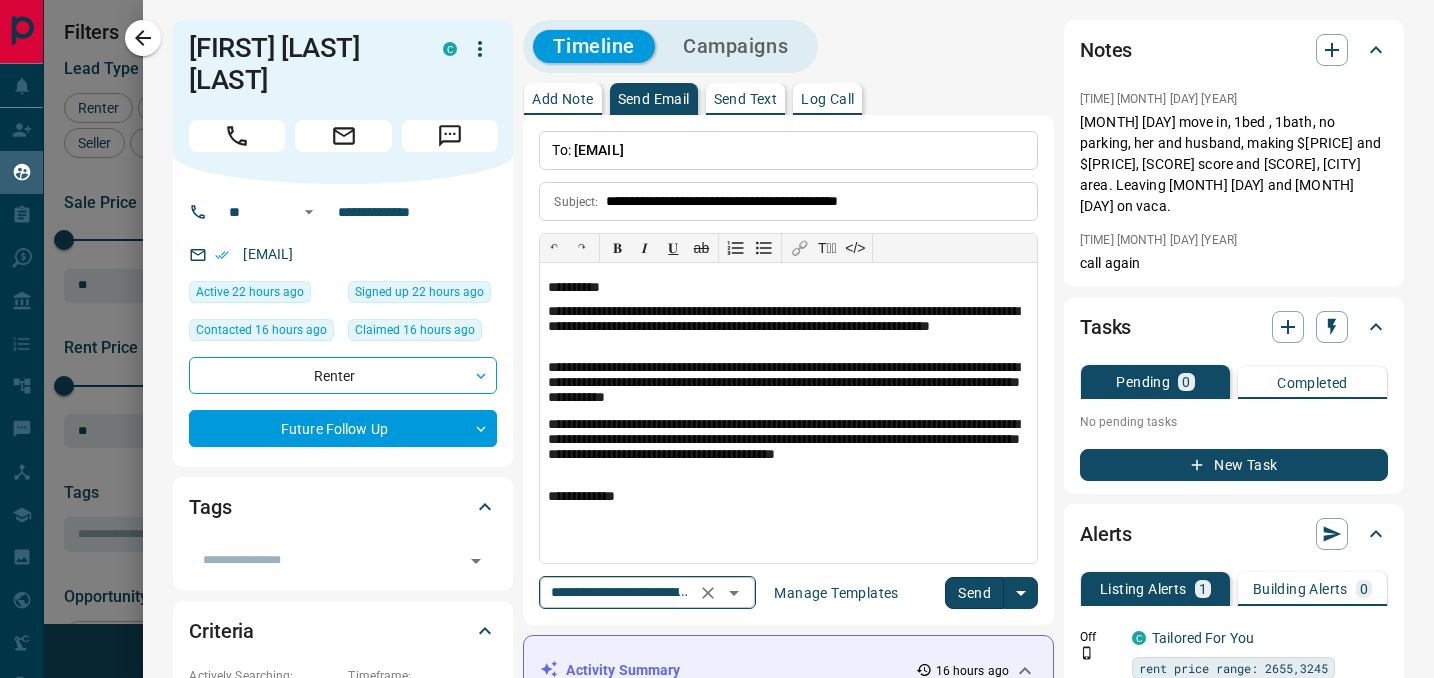 click on "**********" at bounding box center [647, 592] 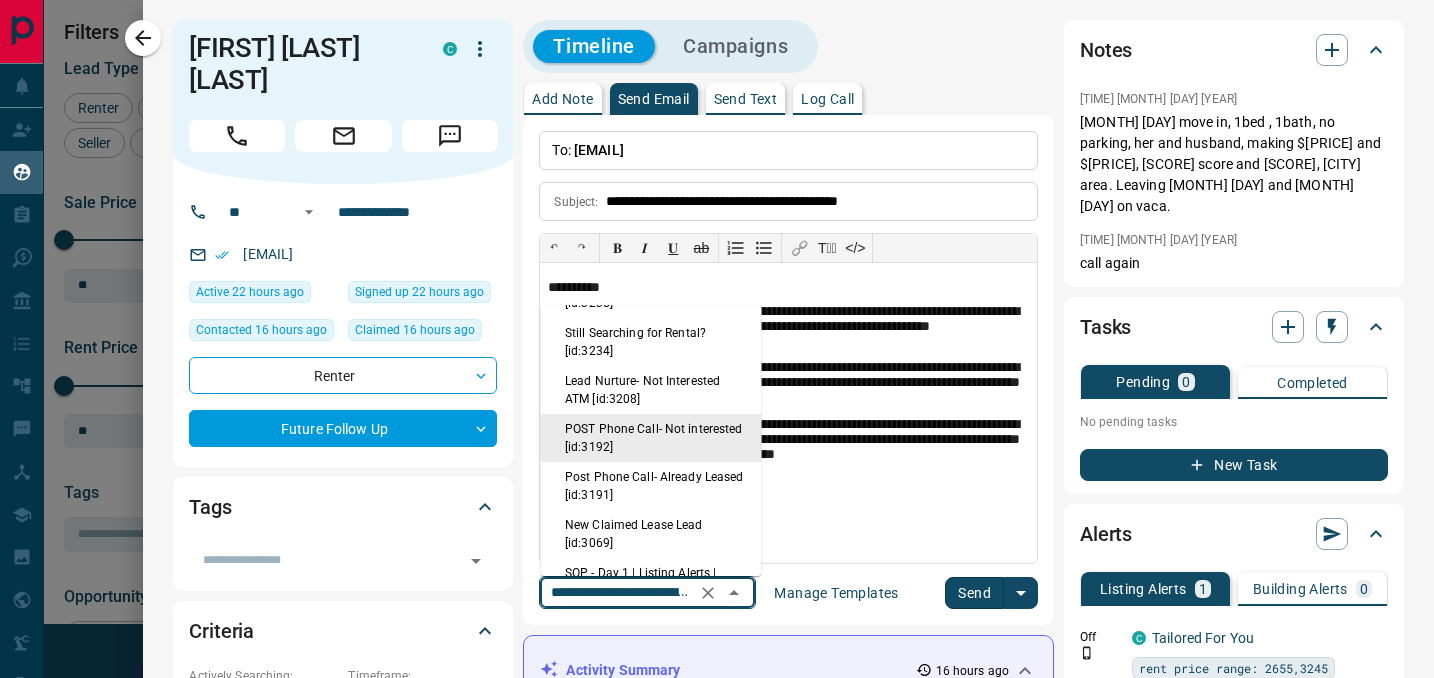 scroll, scrollTop: 112, scrollLeft: 0, axis: vertical 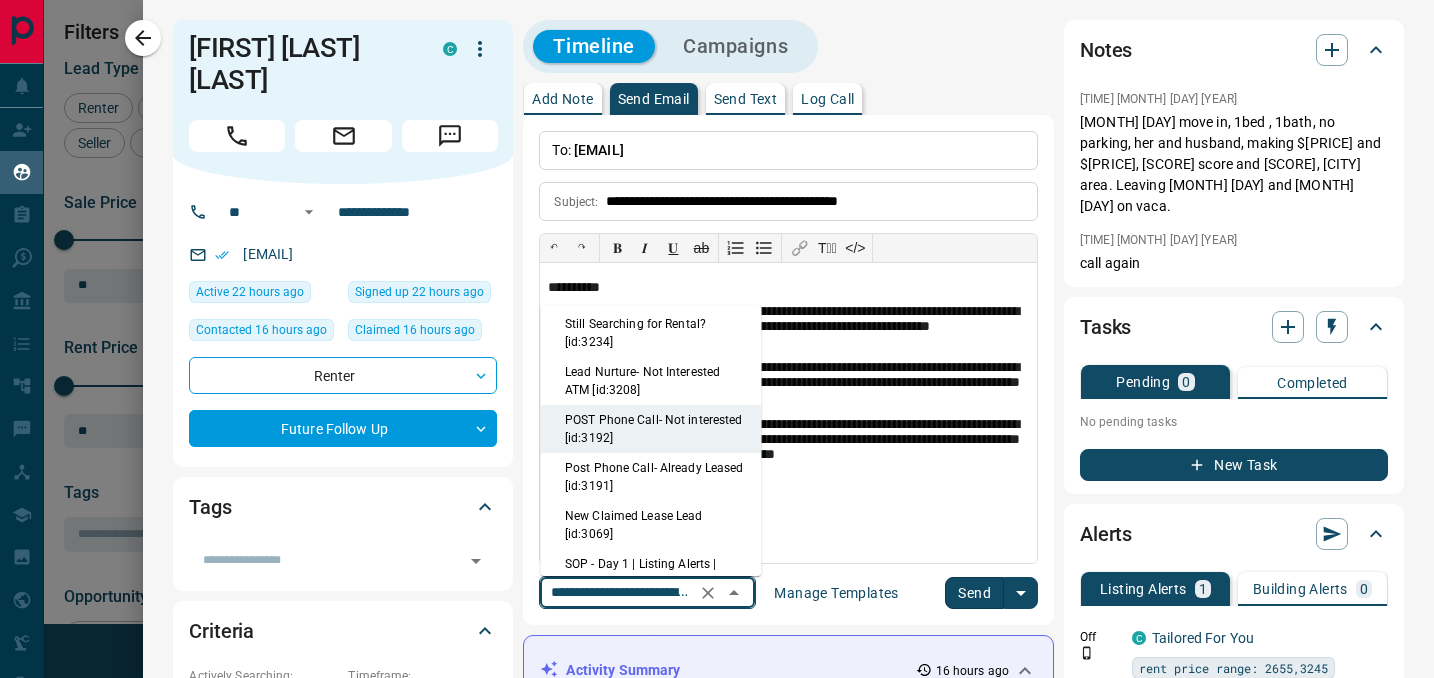 click on "New Claimed Lease Lead [id:3069]" at bounding box center (651, 525) 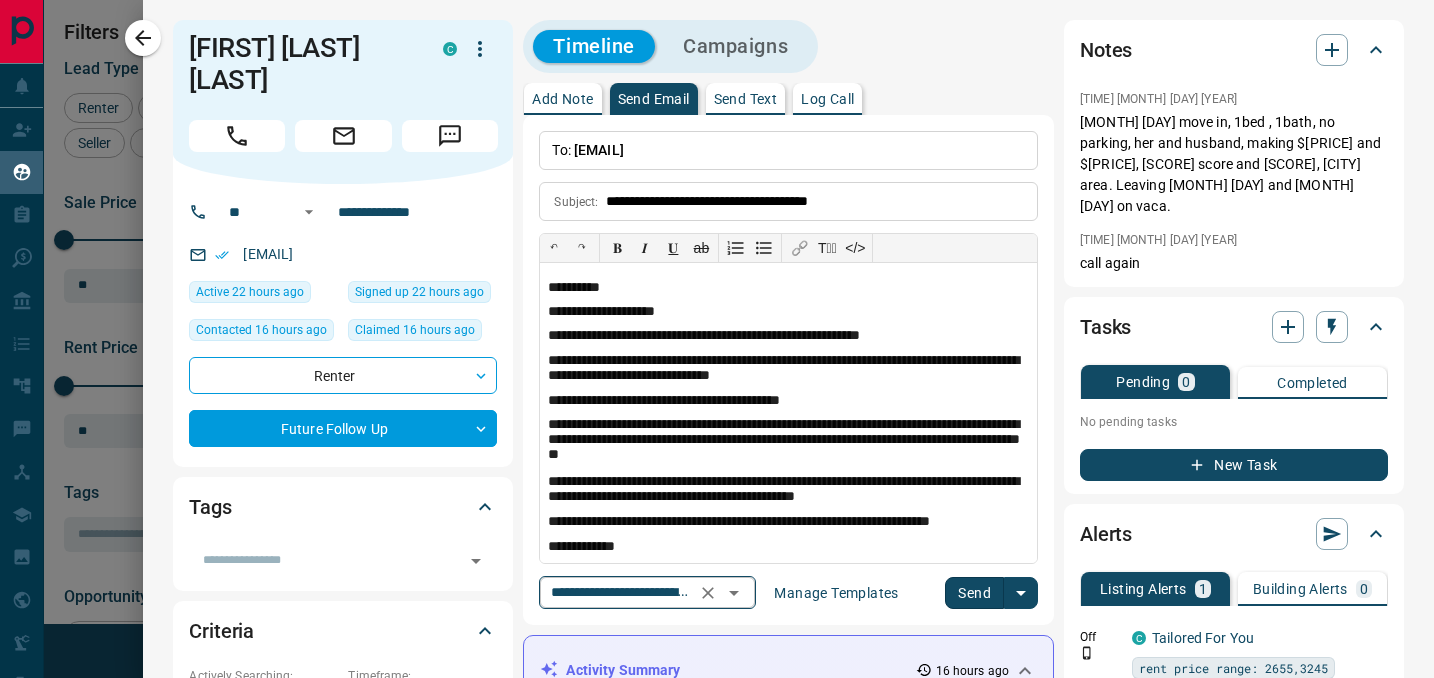 click 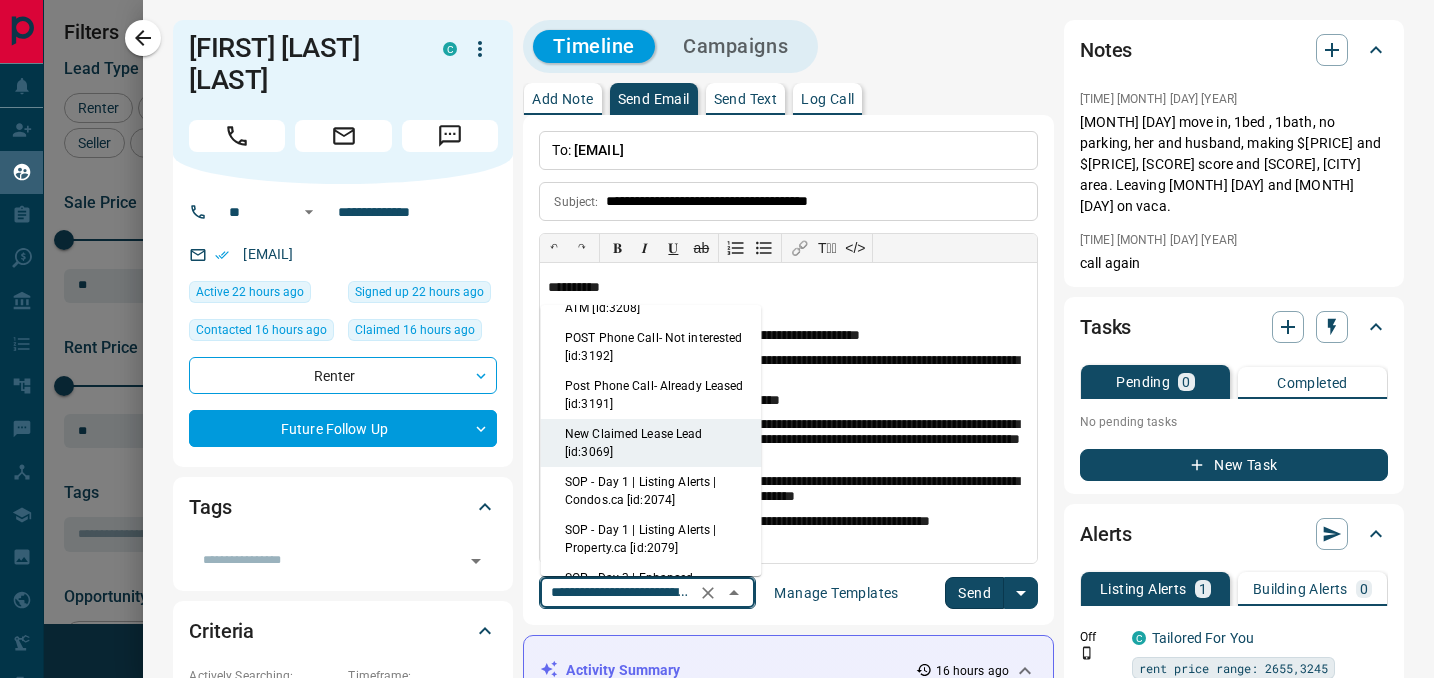 scroll, scrollTop: 0, scrollLeft: 0, axis: both 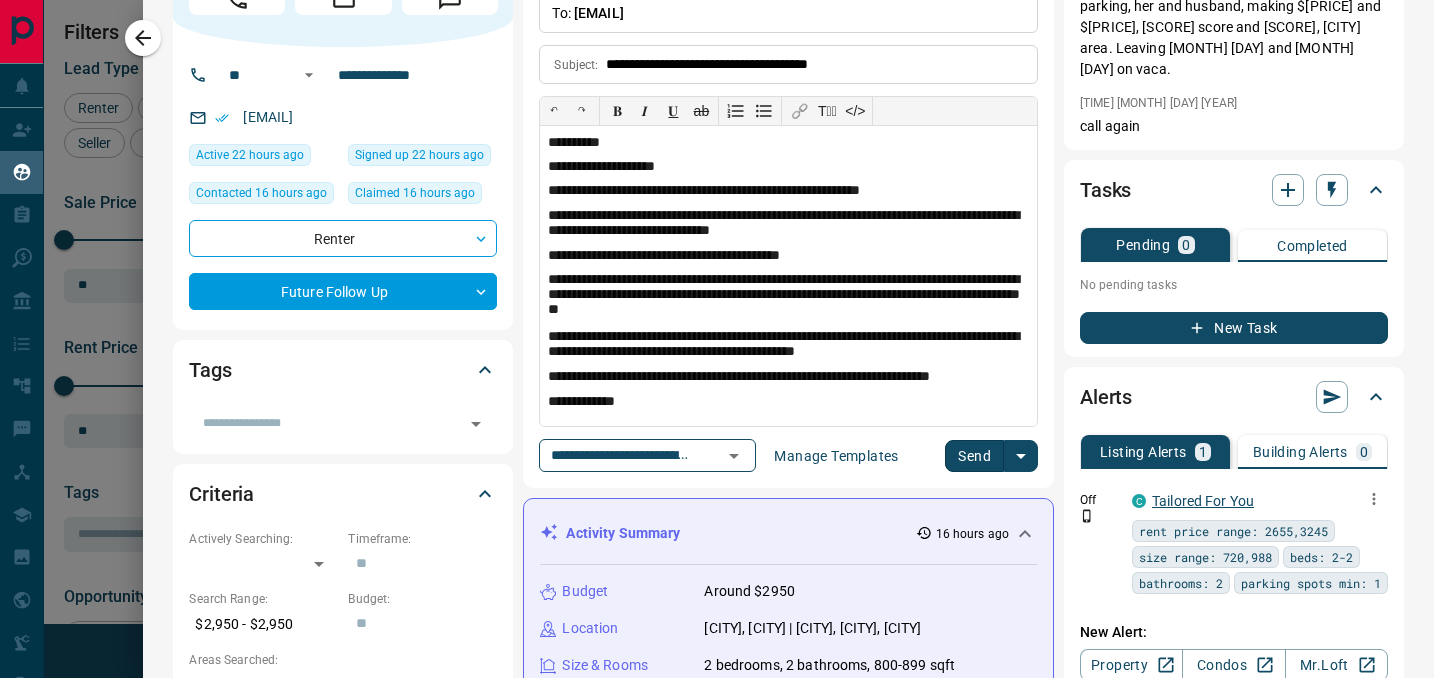 click on "Tailored For You" at bounding box center [1203, 501] 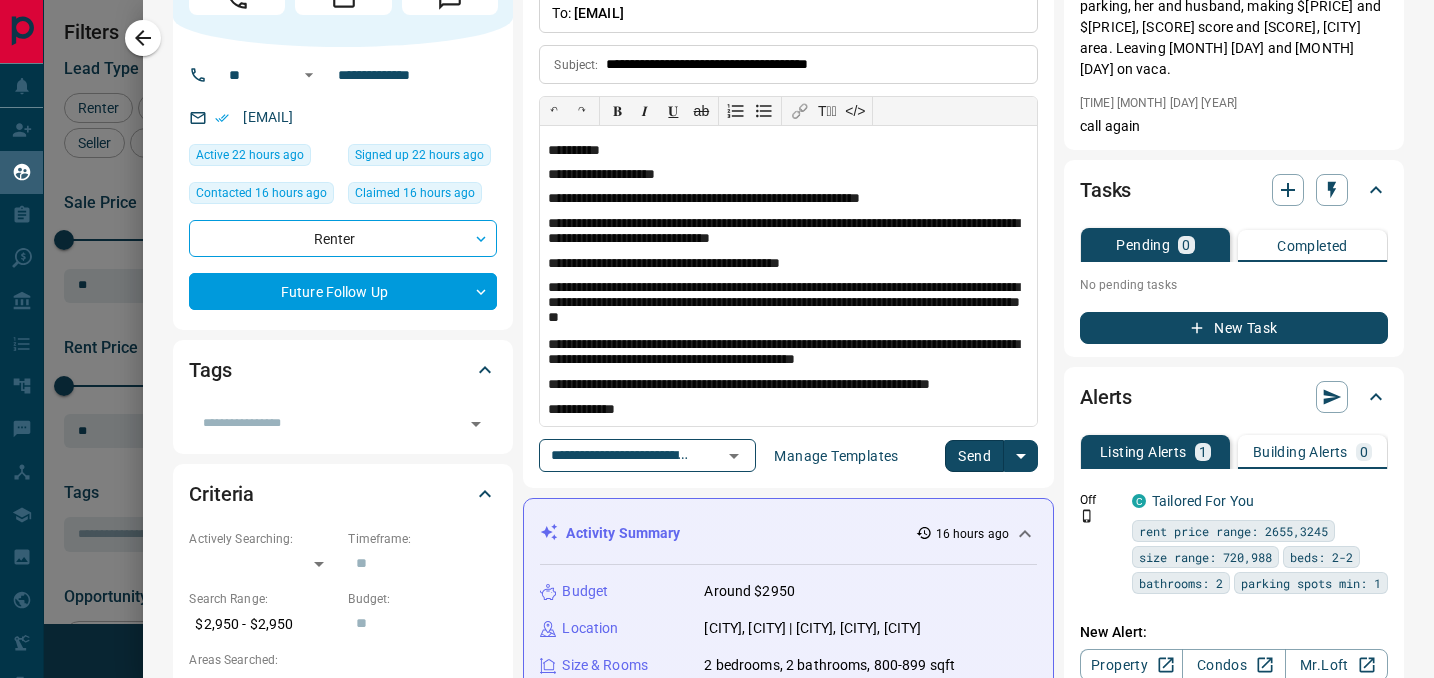 scroll, scrollTop: 3, scrollLeft: 0, axis: vertical 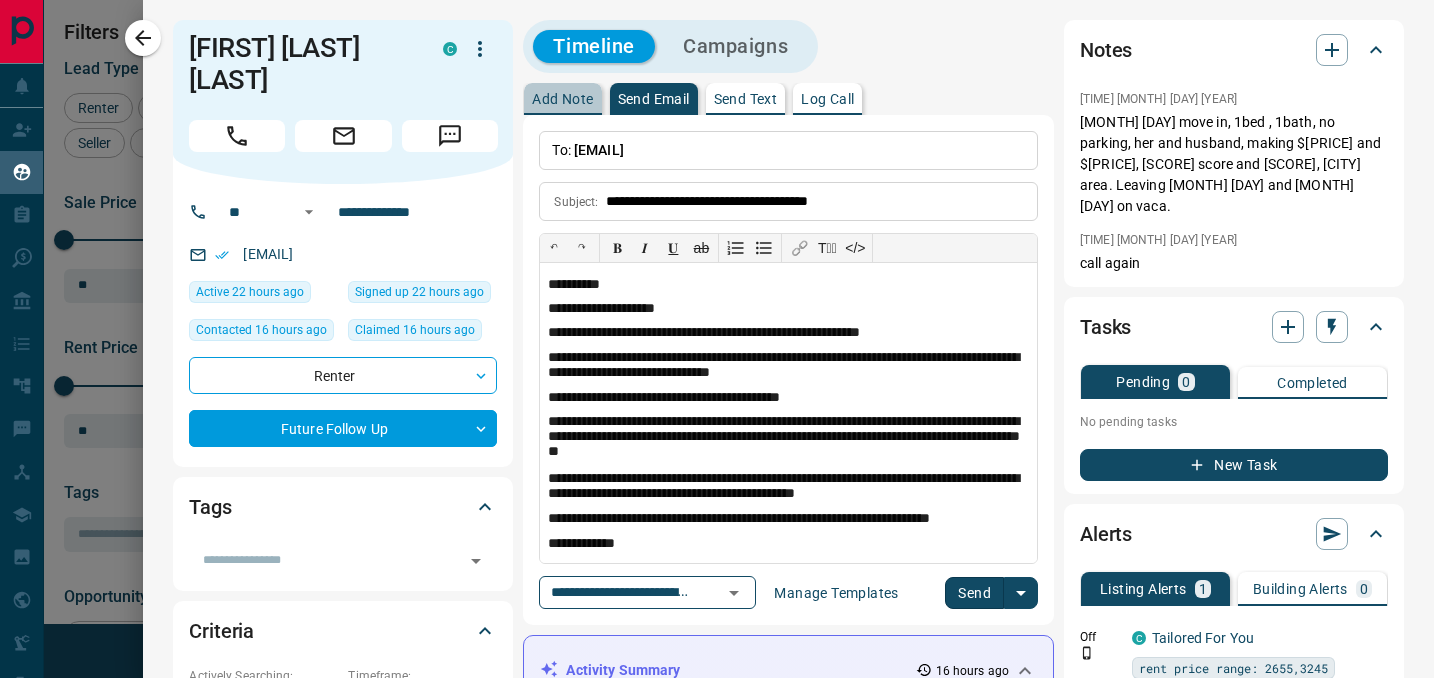 click on "Add Note" at bounding box center (562, 99) 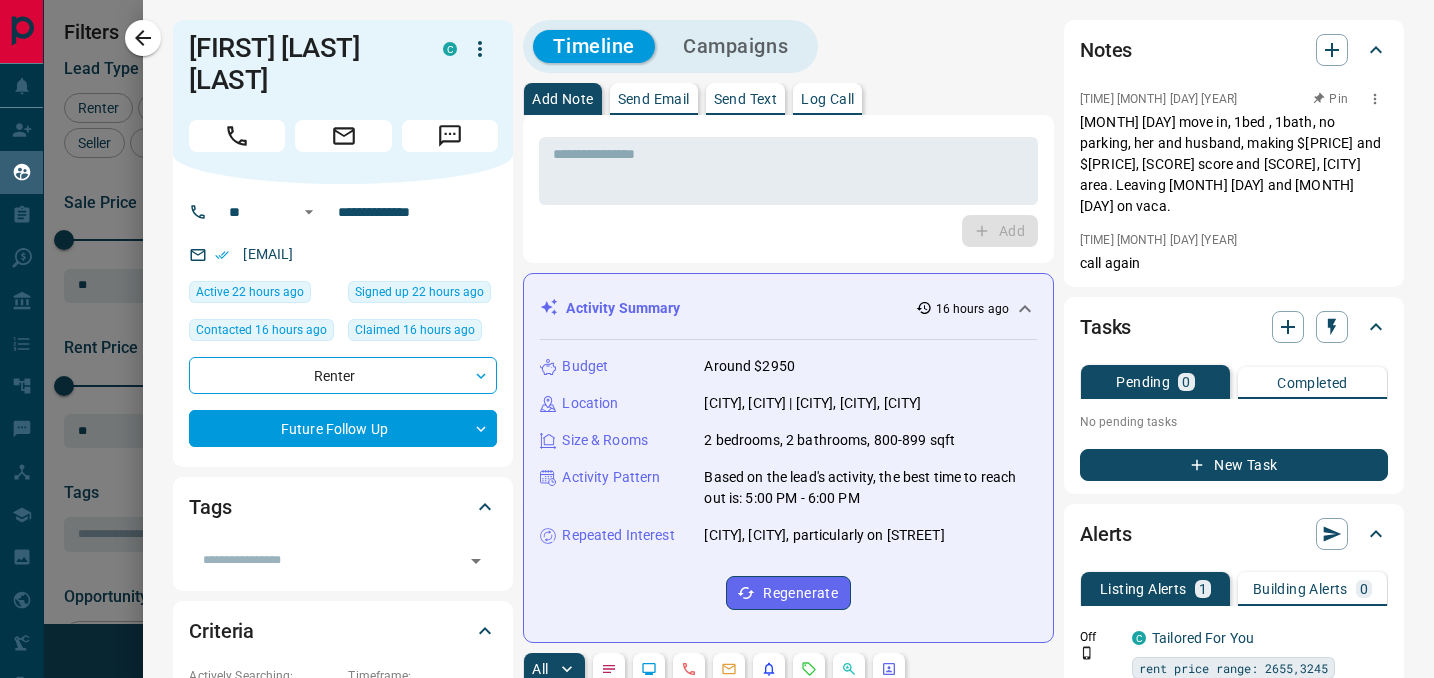 click 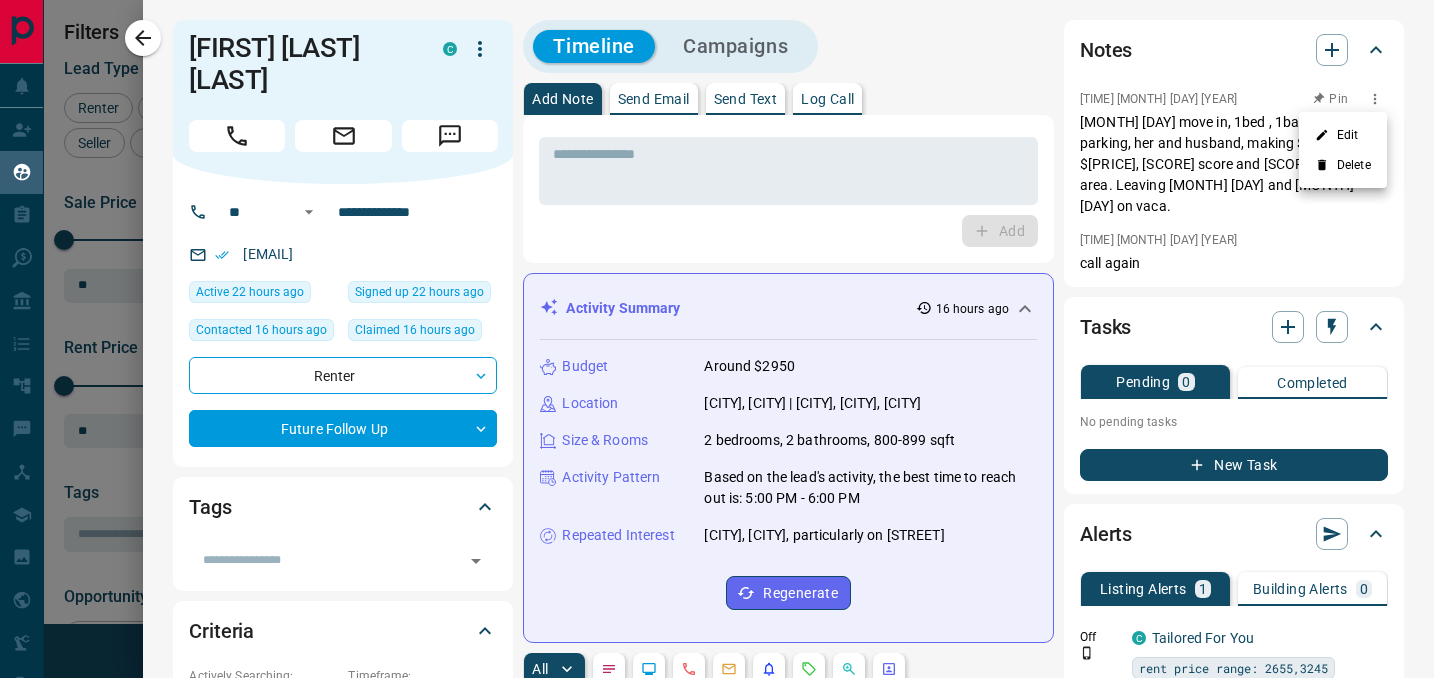 click on "Edit" at bounding box center (1343, 135) 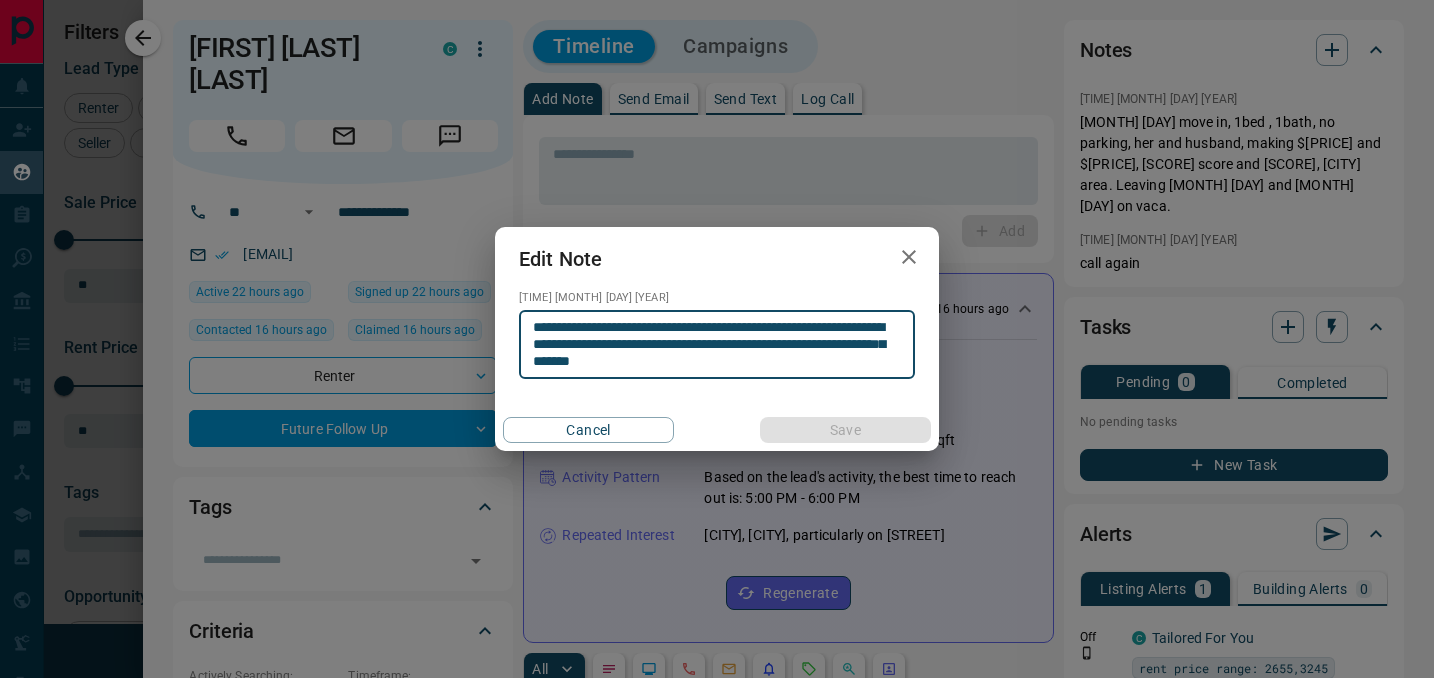click on "**********" at bounding box center (717, 345) 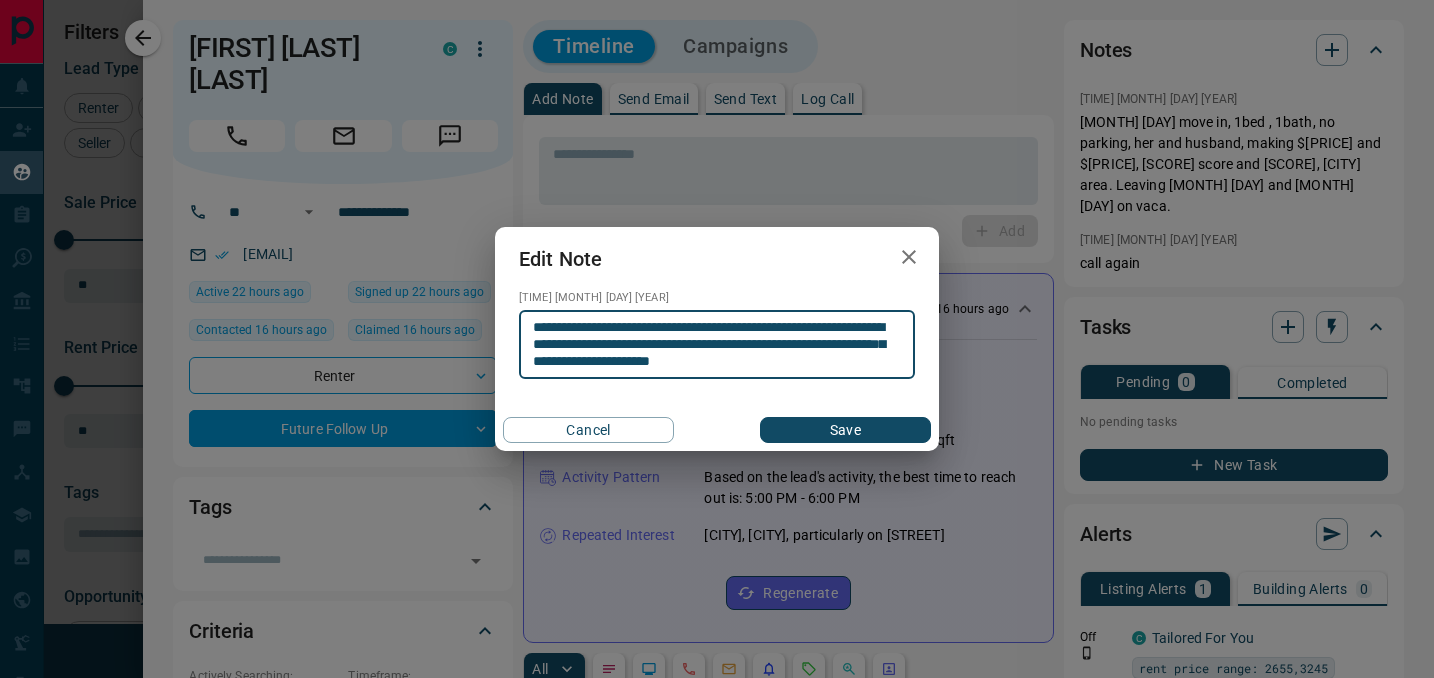 type on "**********" 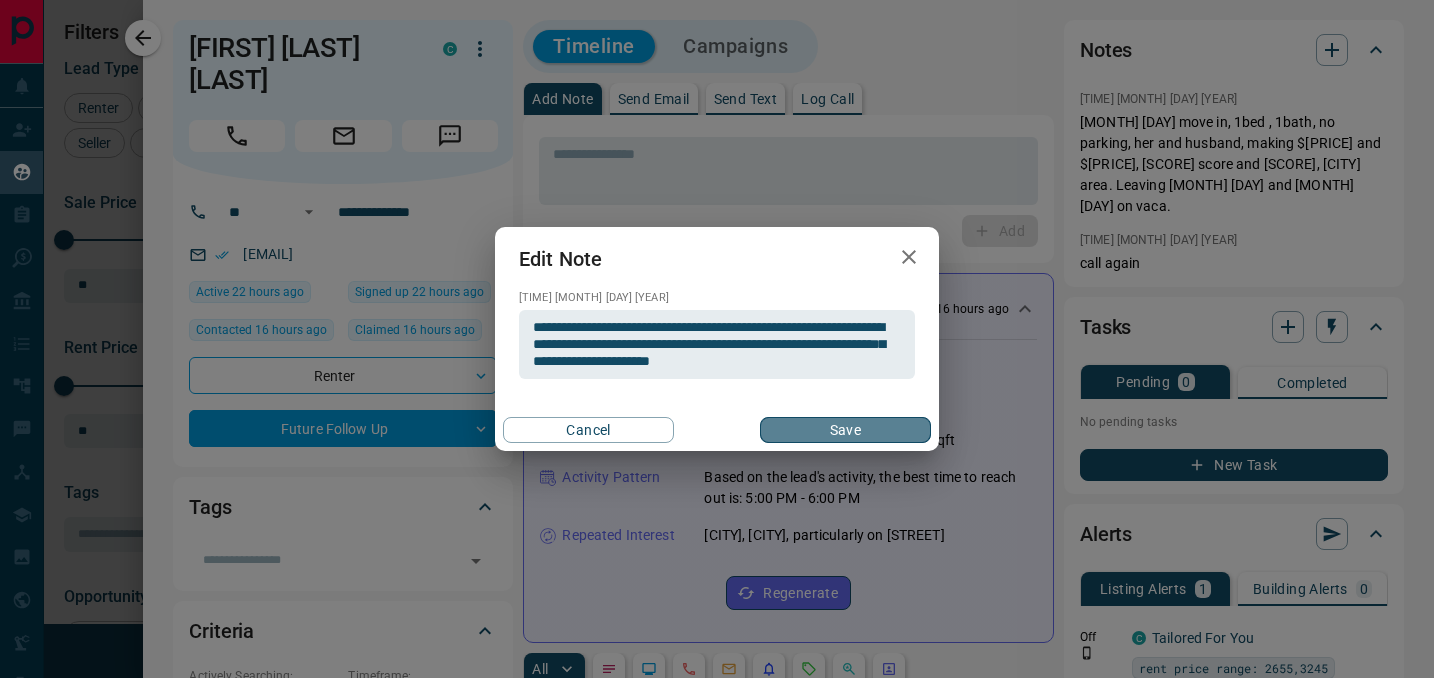 click on "Save" at bounding box center (845, 430) 